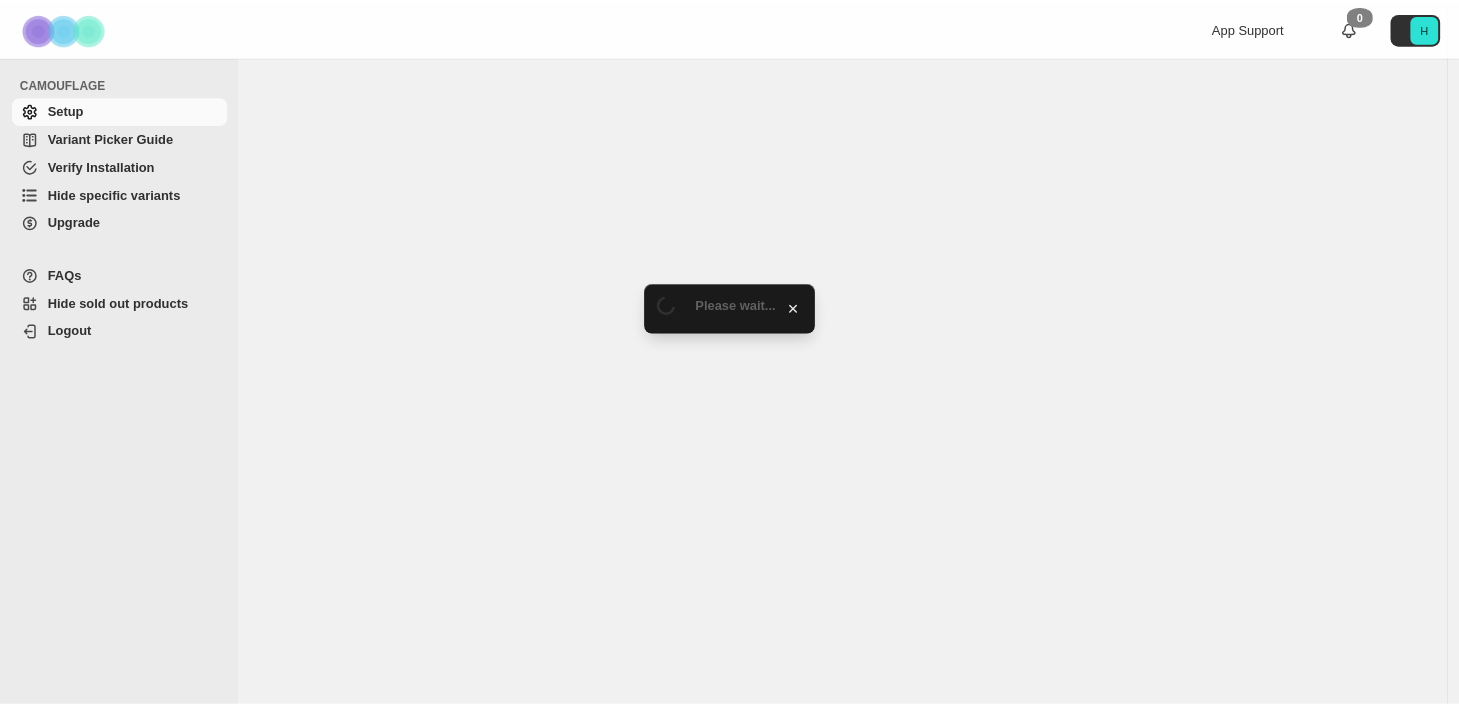 scroll, scrollTop: 0, scrollLeft: 0, axis: both 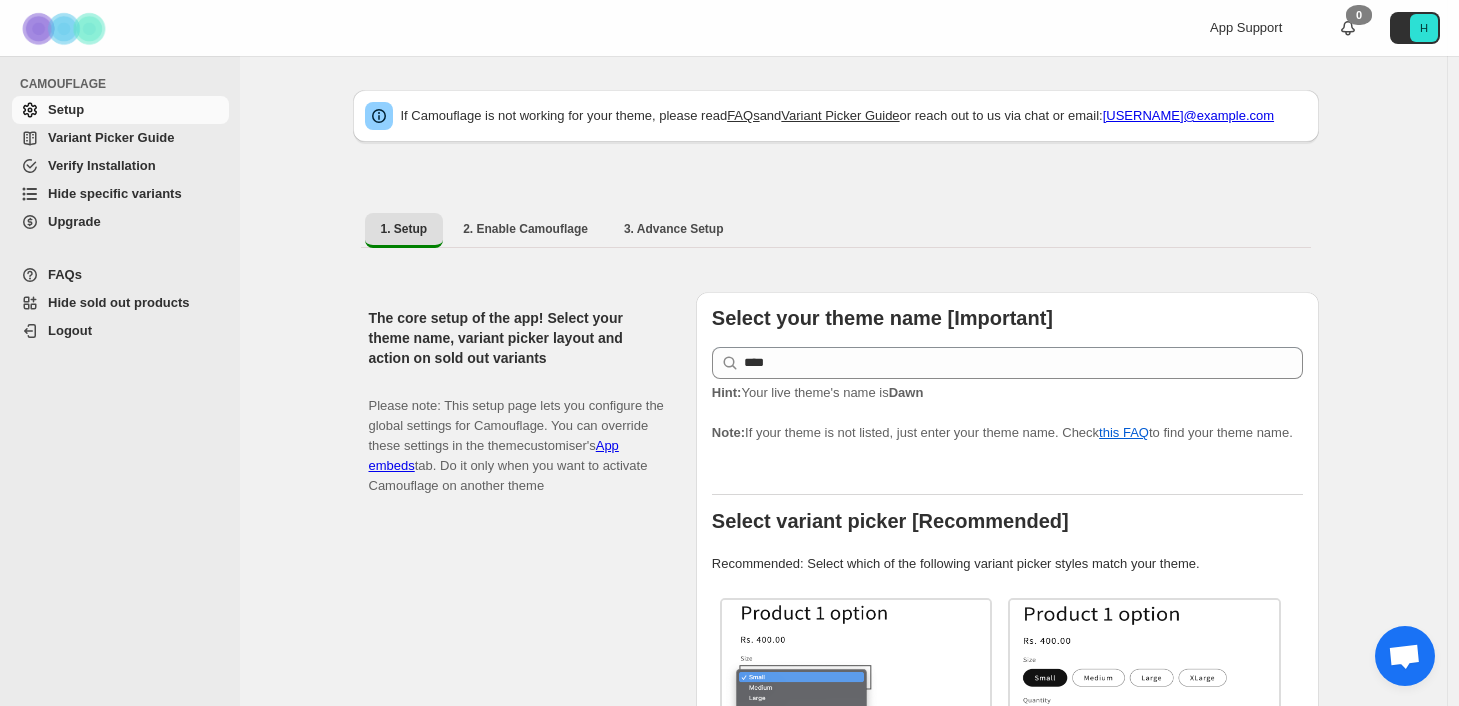 click on "Variant Picker Guide" at bounding box center [111, 137] 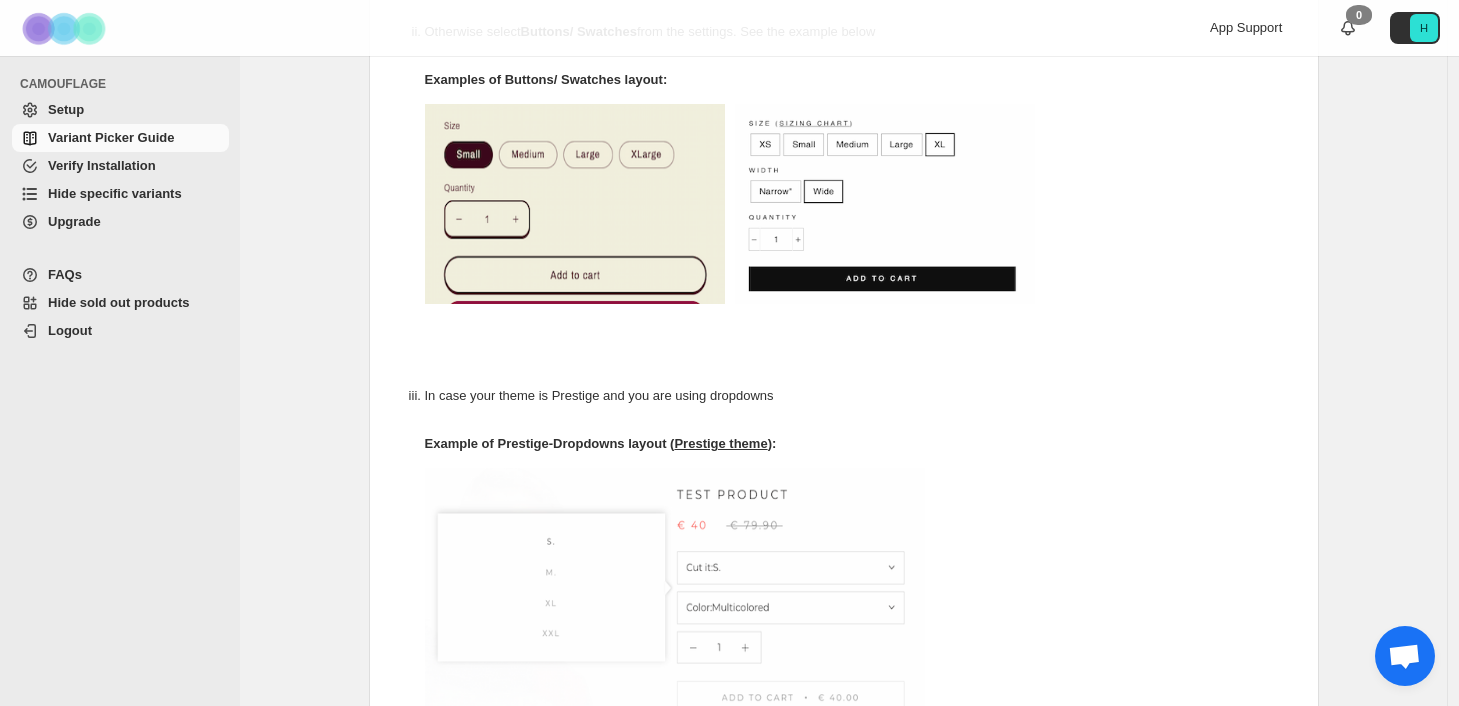 scroll, scrollTop: 1218, scrollLeft: 0, axis: vertical 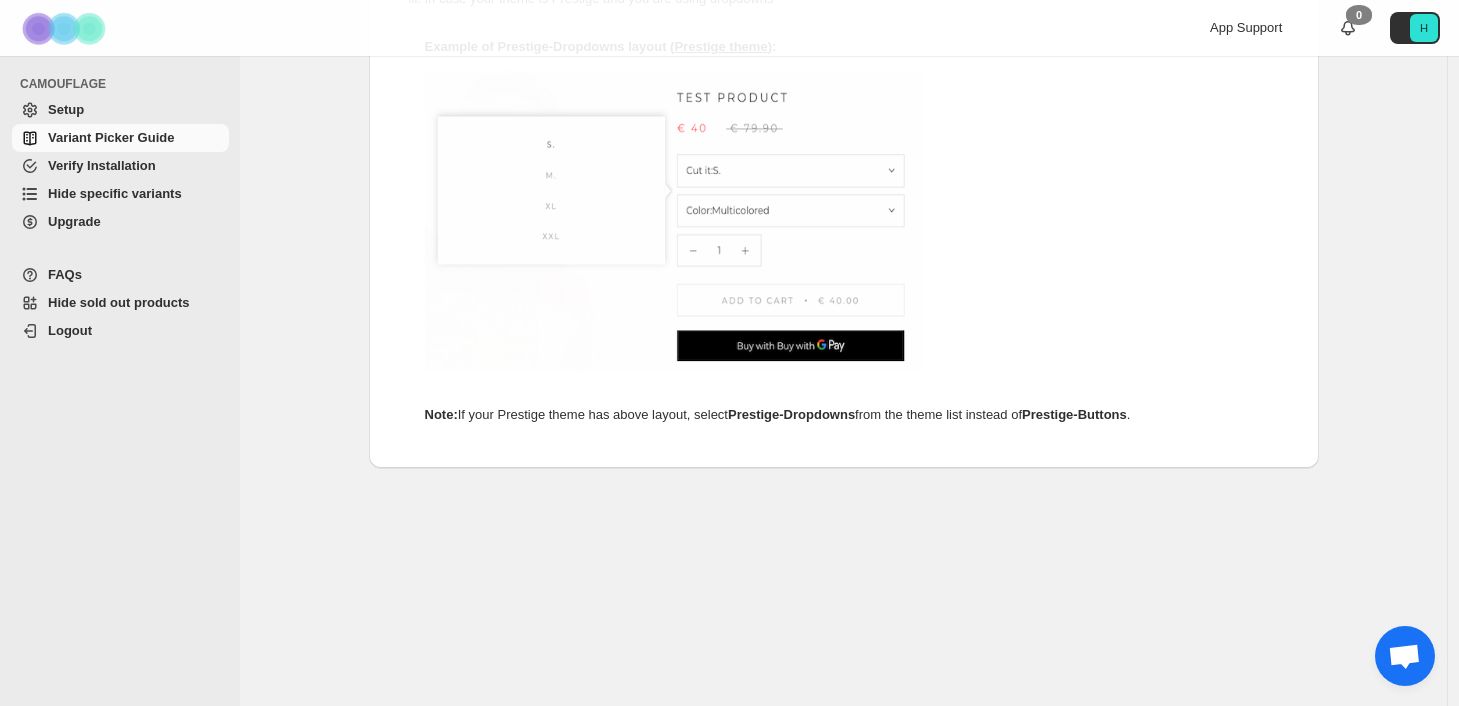 click on "Verify Installation" at bounding box center (102, 165) 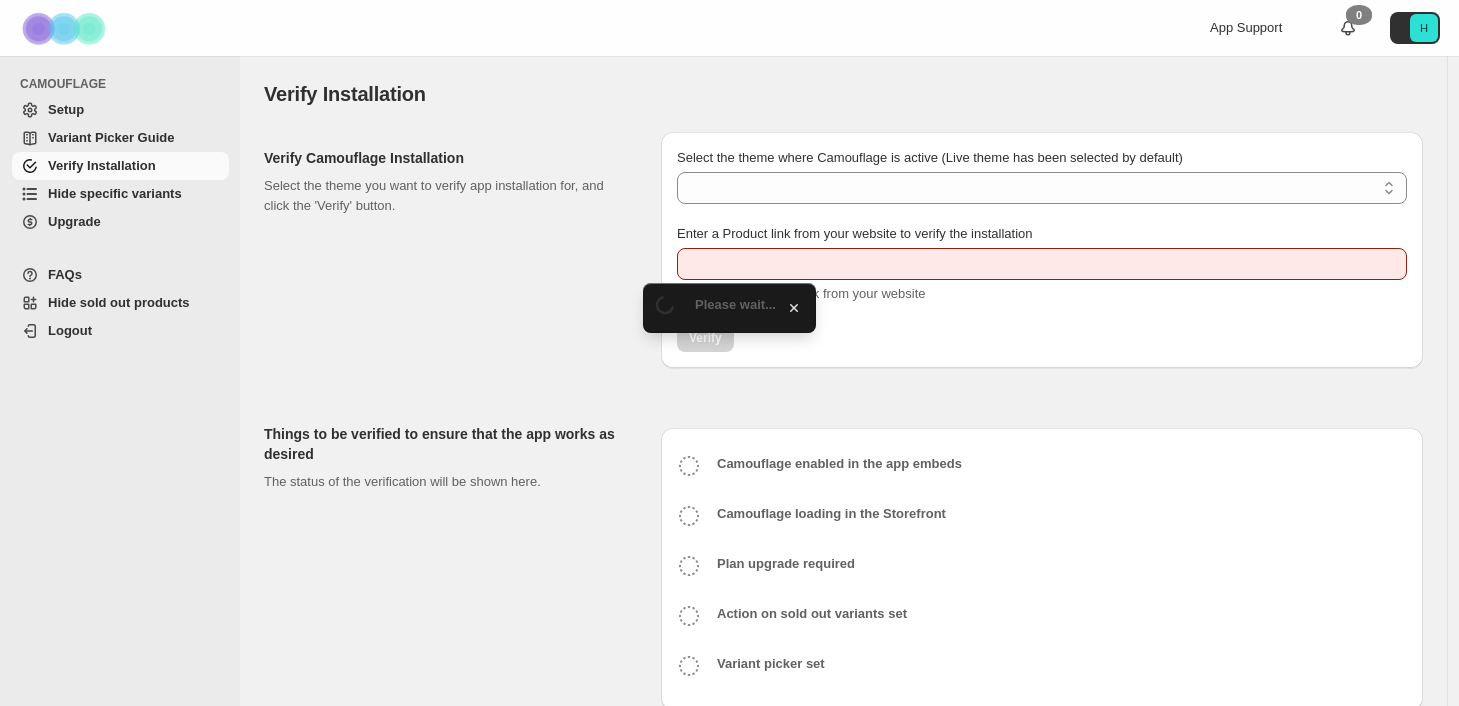 scroll, scrollTop: 0, scrollLeft: 0, axis: both 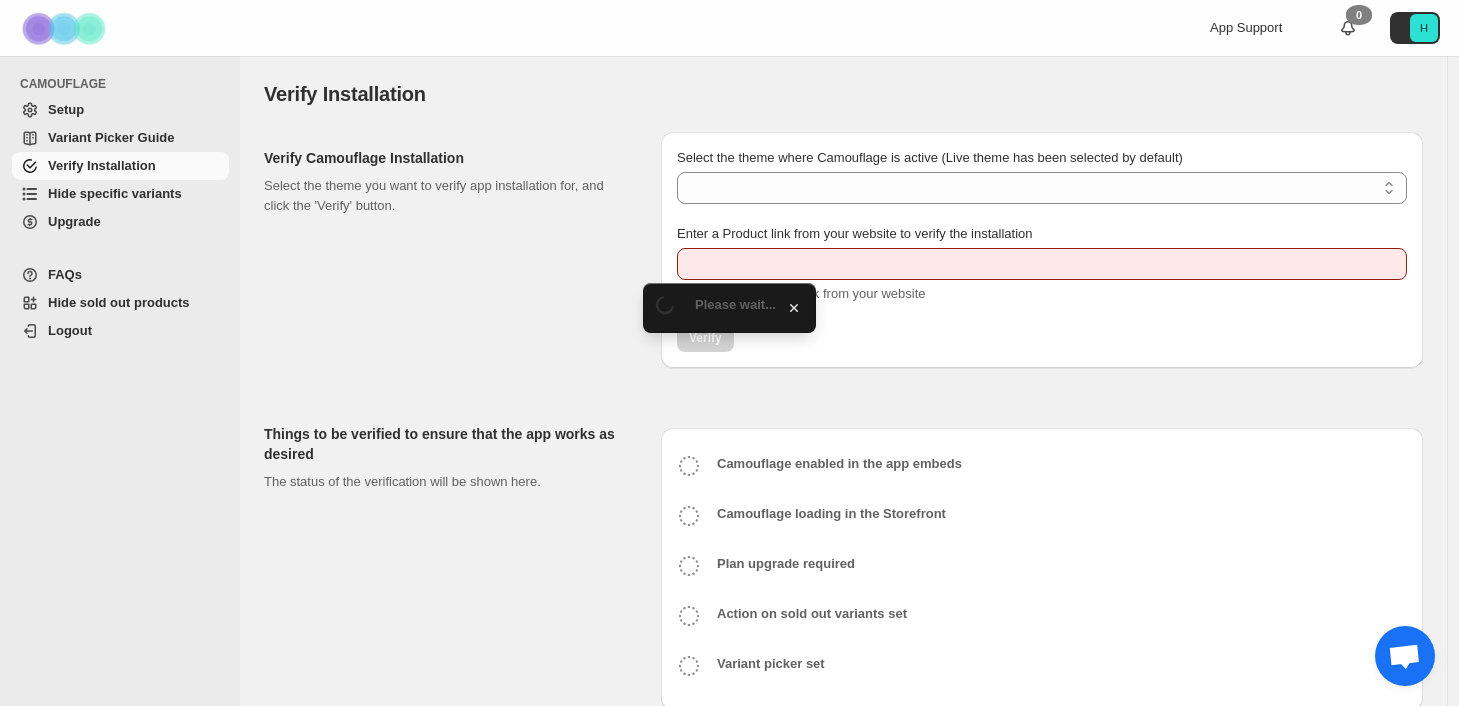 click on "Hide specific variants" at bounding box center [115, 193] 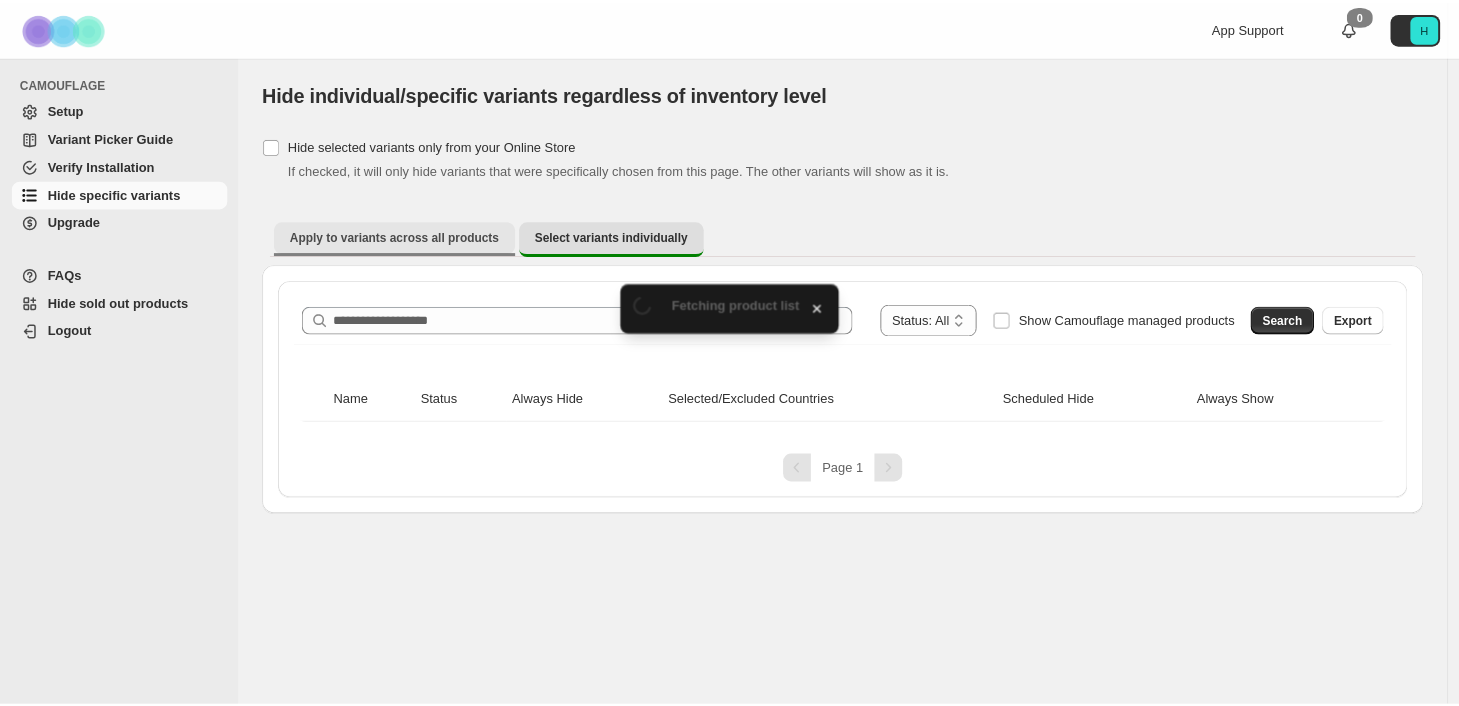 scroll, scrollTop: 0, scrollLeft: 0, axis: both 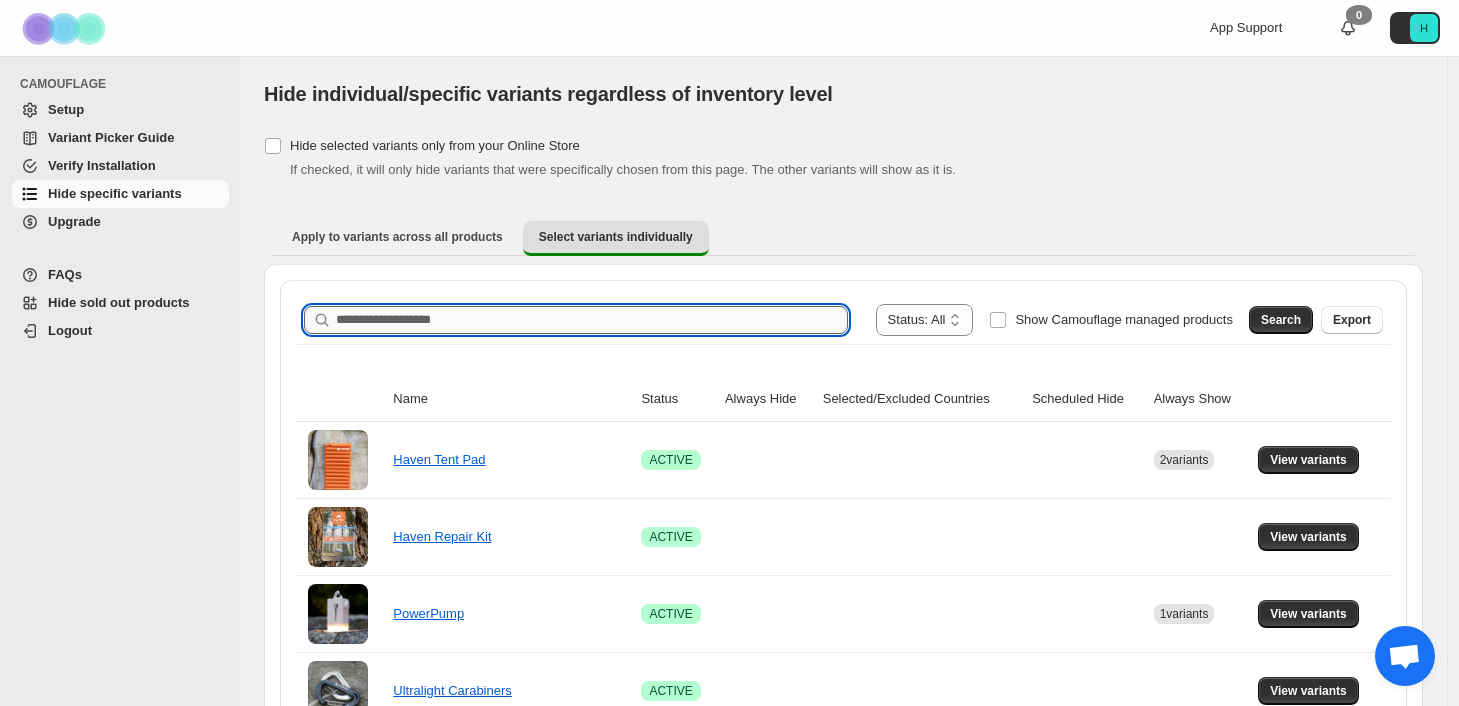 click on "Search product name" at bounding box center (592, 320) 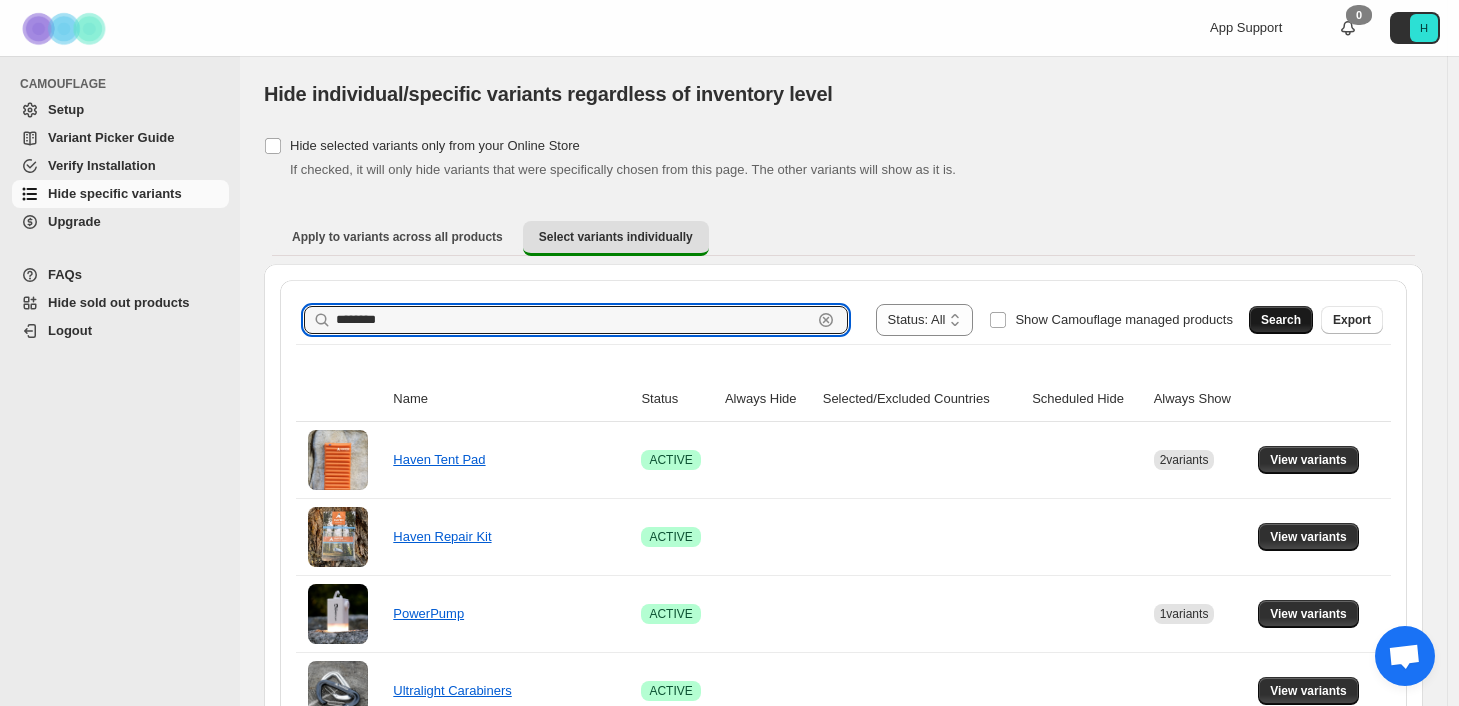 type on "********" 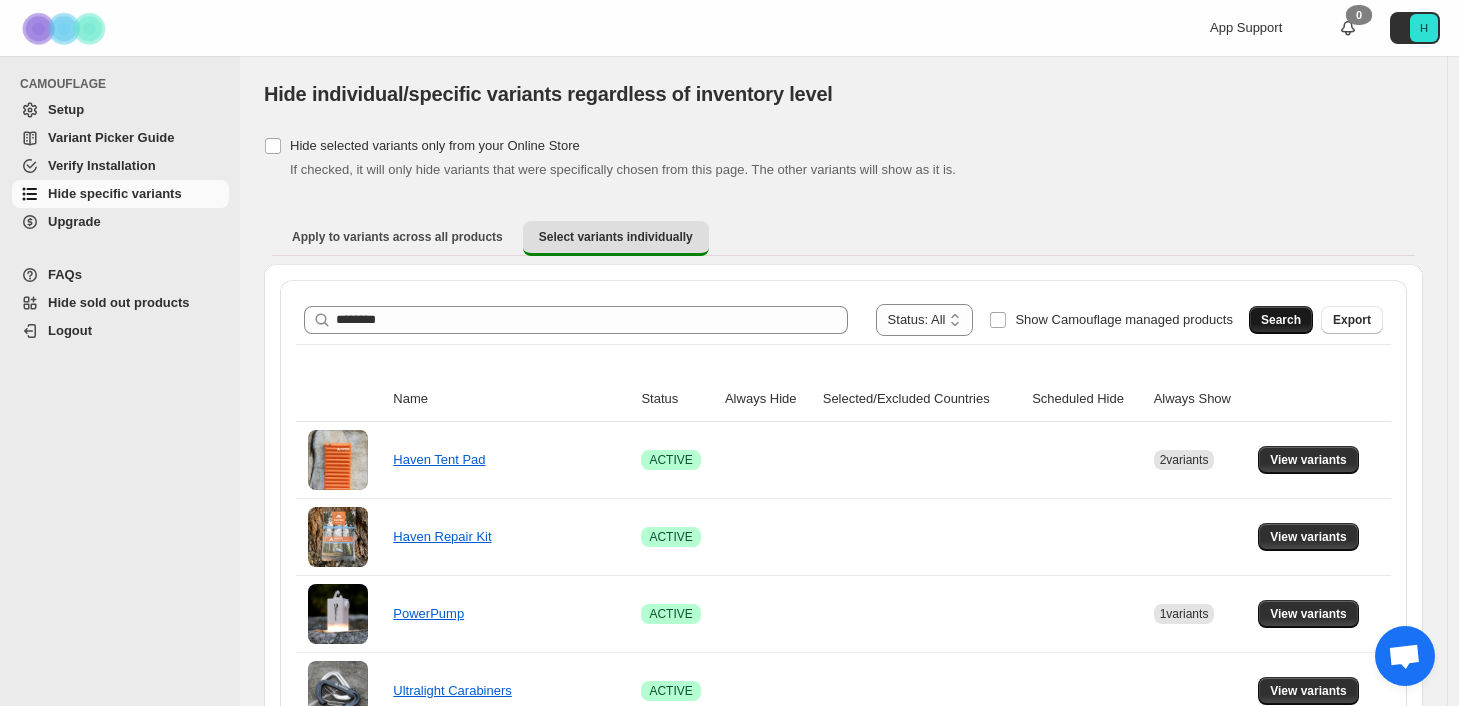 click on "Search" at bounding box center (1281, 320) 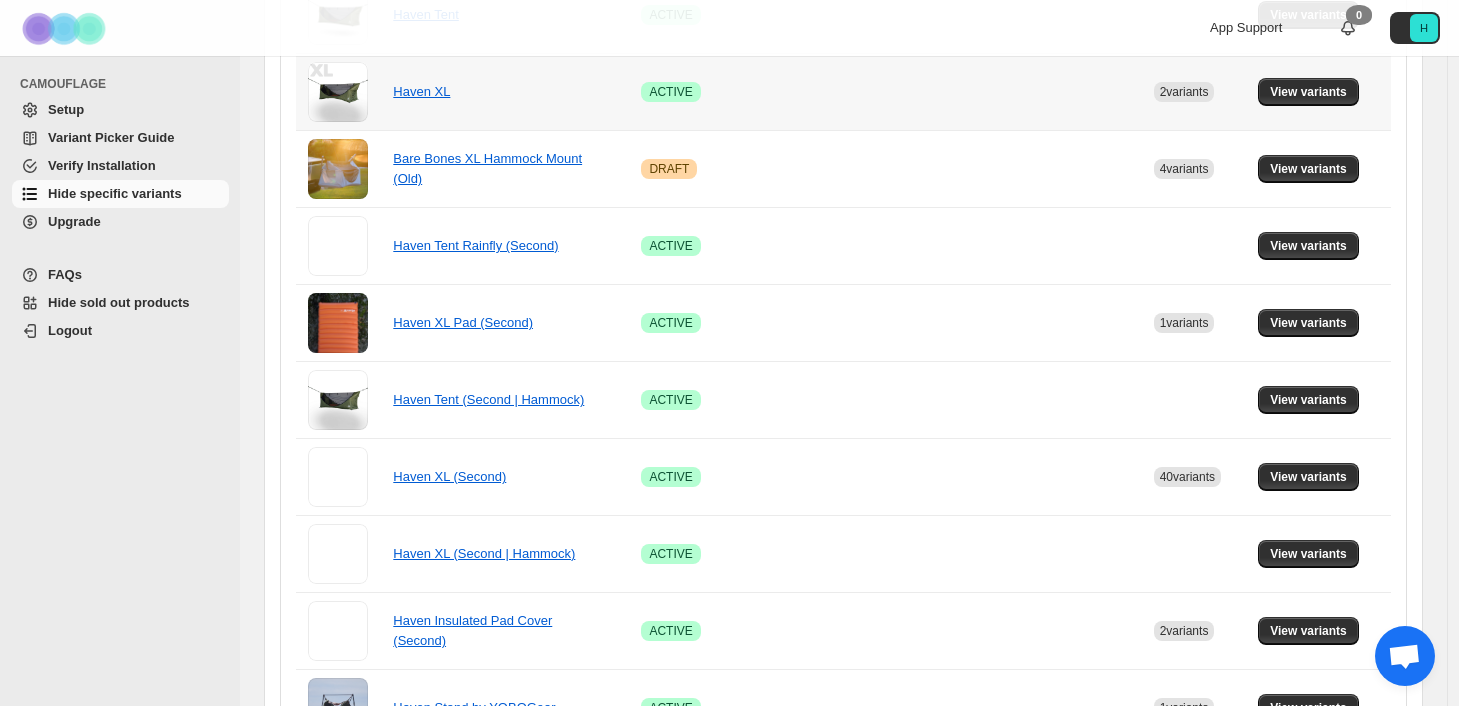 scroll, scrollTop: 1347, scrollLeft: 0, axis: vertical 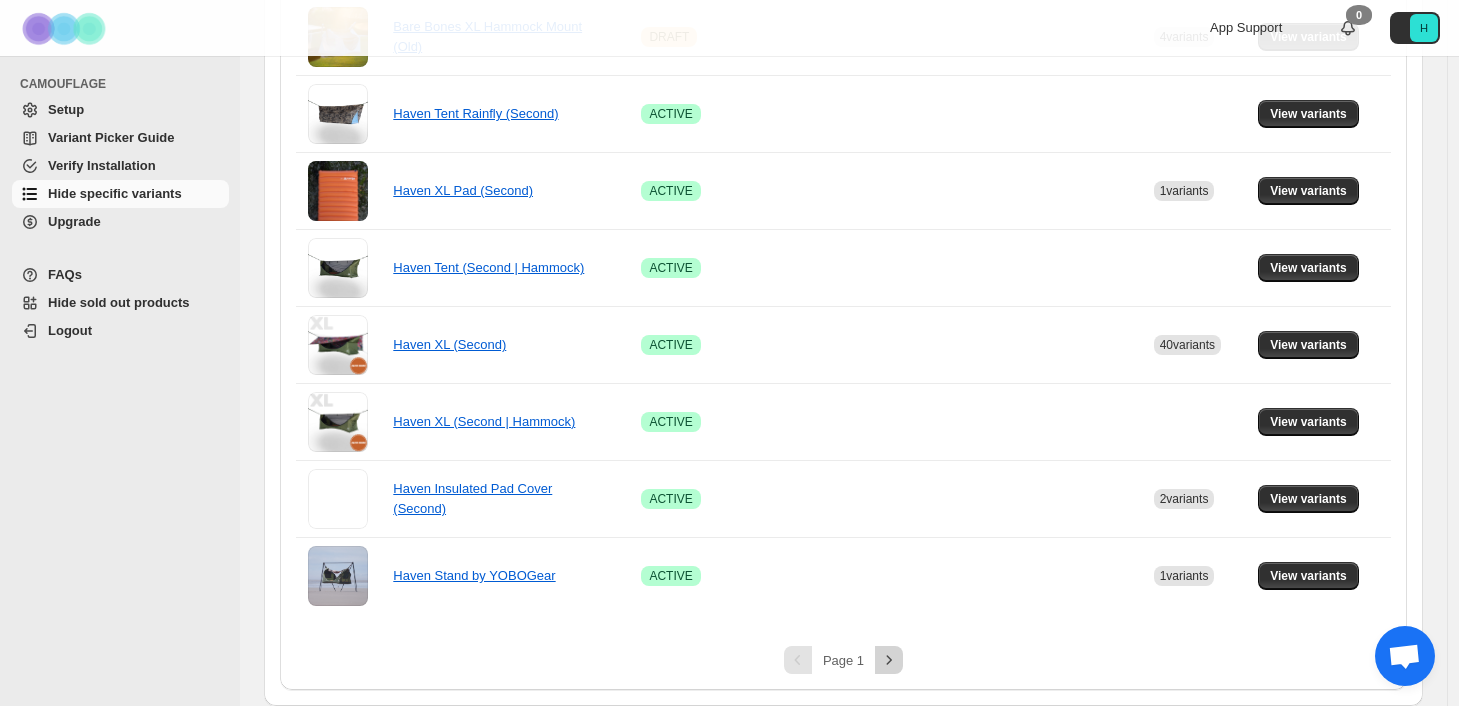 click at bounding box center [889, 660] 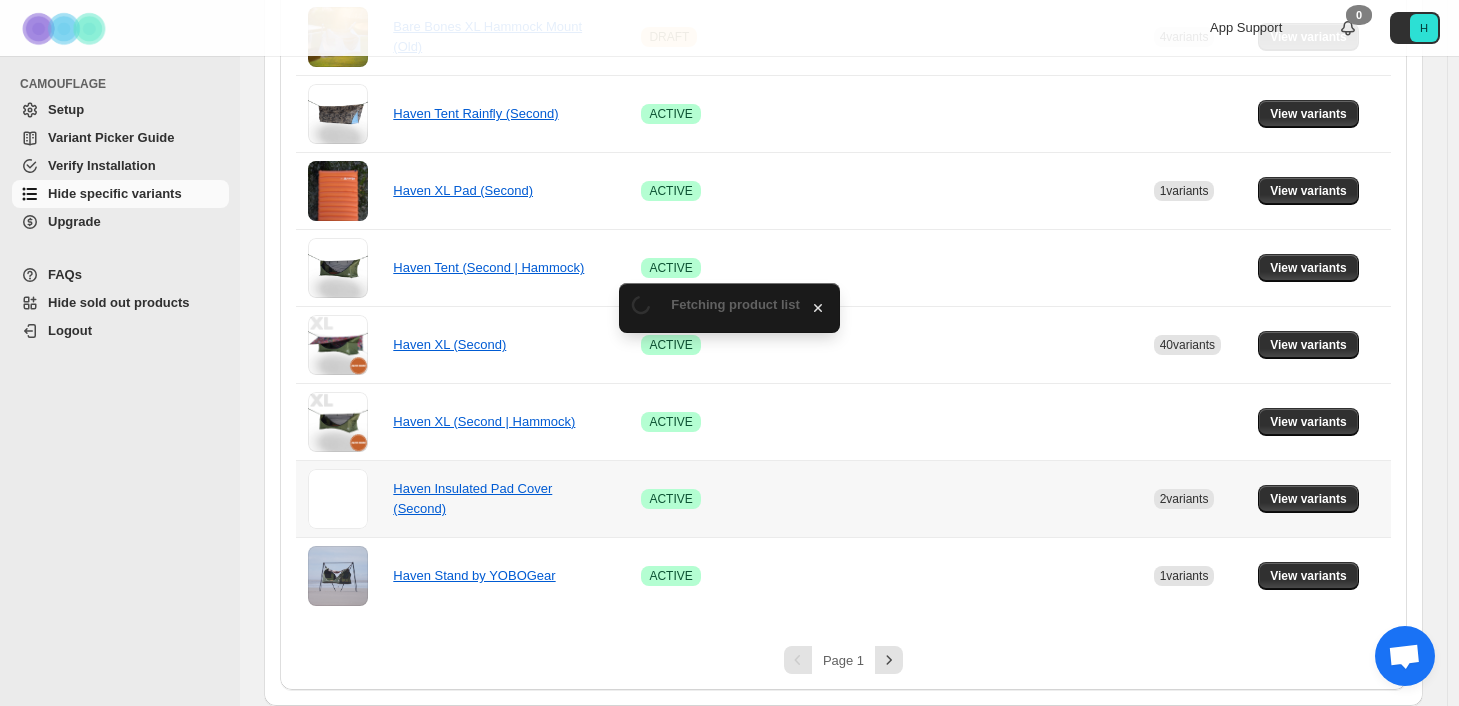scroll, scrollTop: 808, scrollLeft: 0, axis: vertical 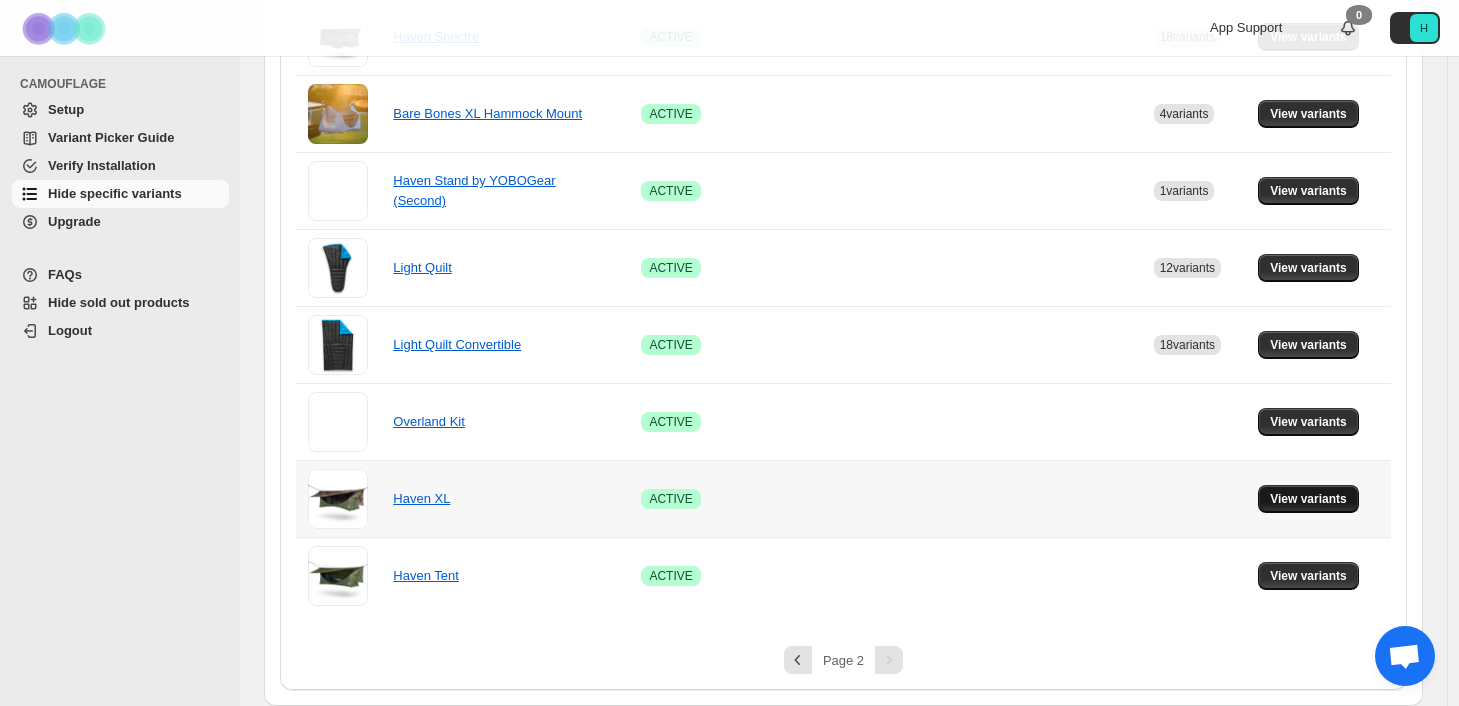 click on "View variants" at bounding box center (1308, 499) 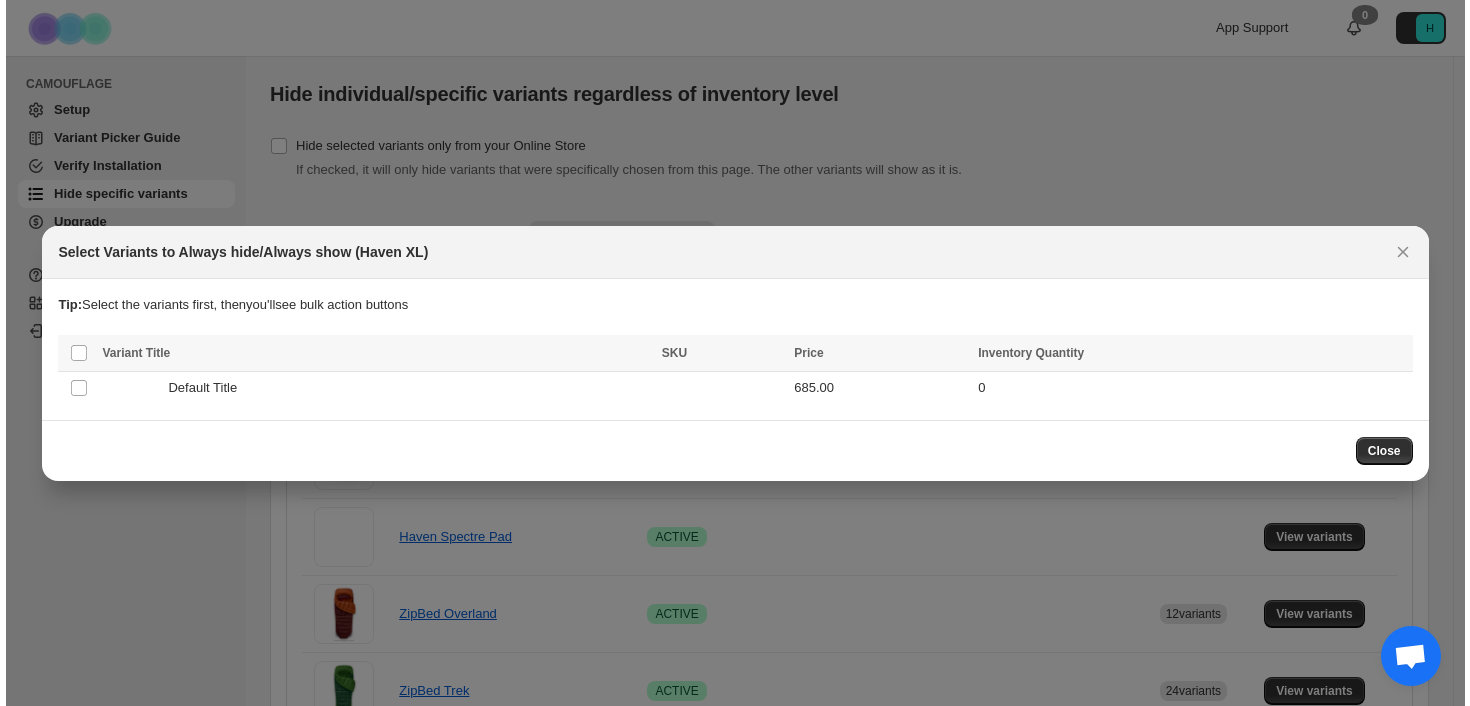 scroll, scrollTop: 0, scrollLeft: 0, axis: both 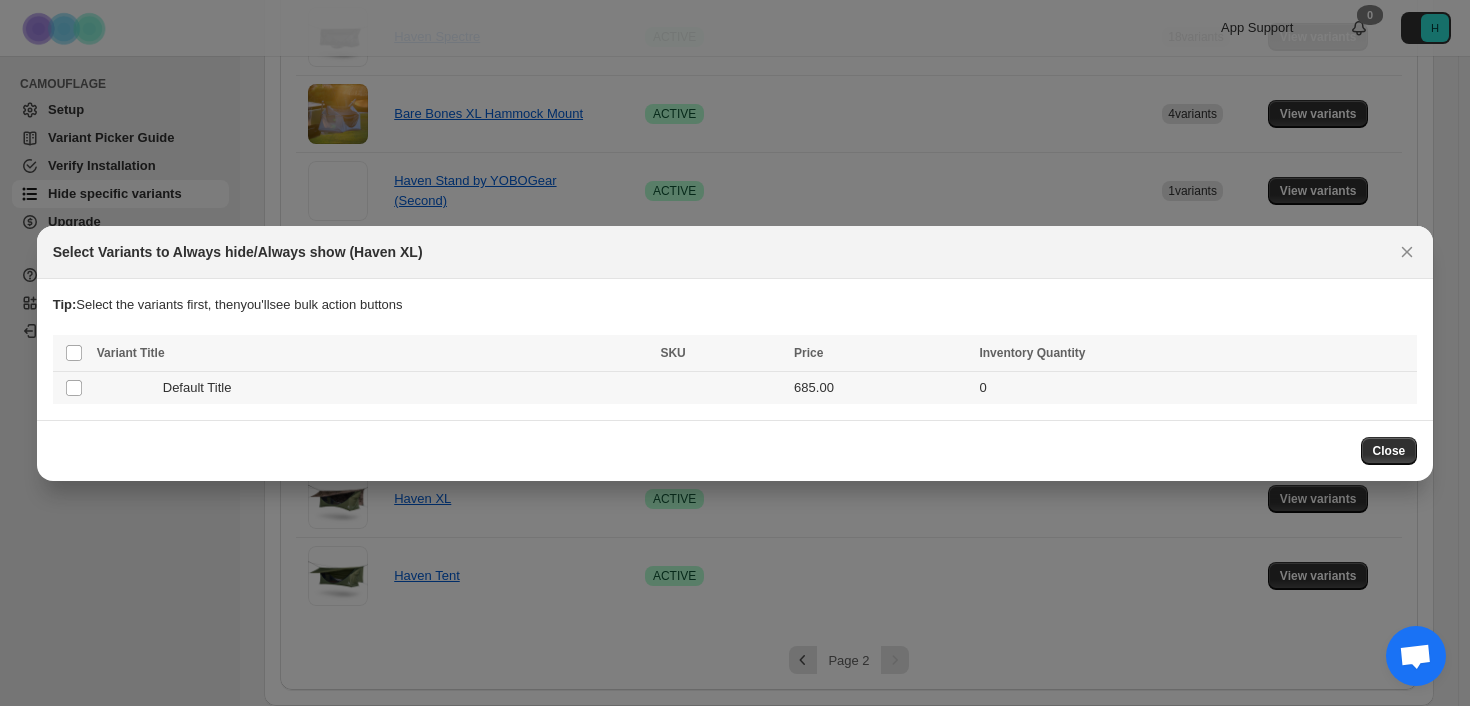 click on "Default Title" at bounding box center [74, 388] 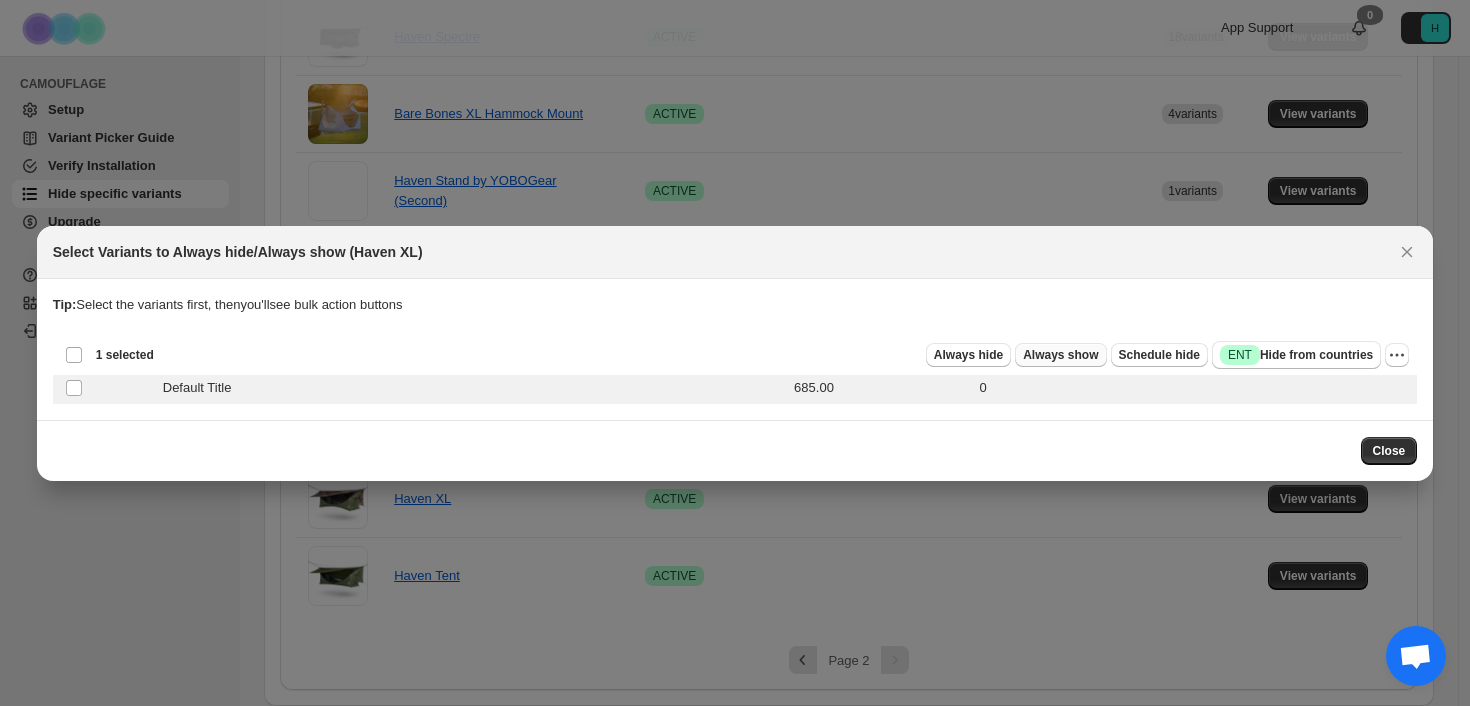 click on "Always show" at bounding box center (968, 355) 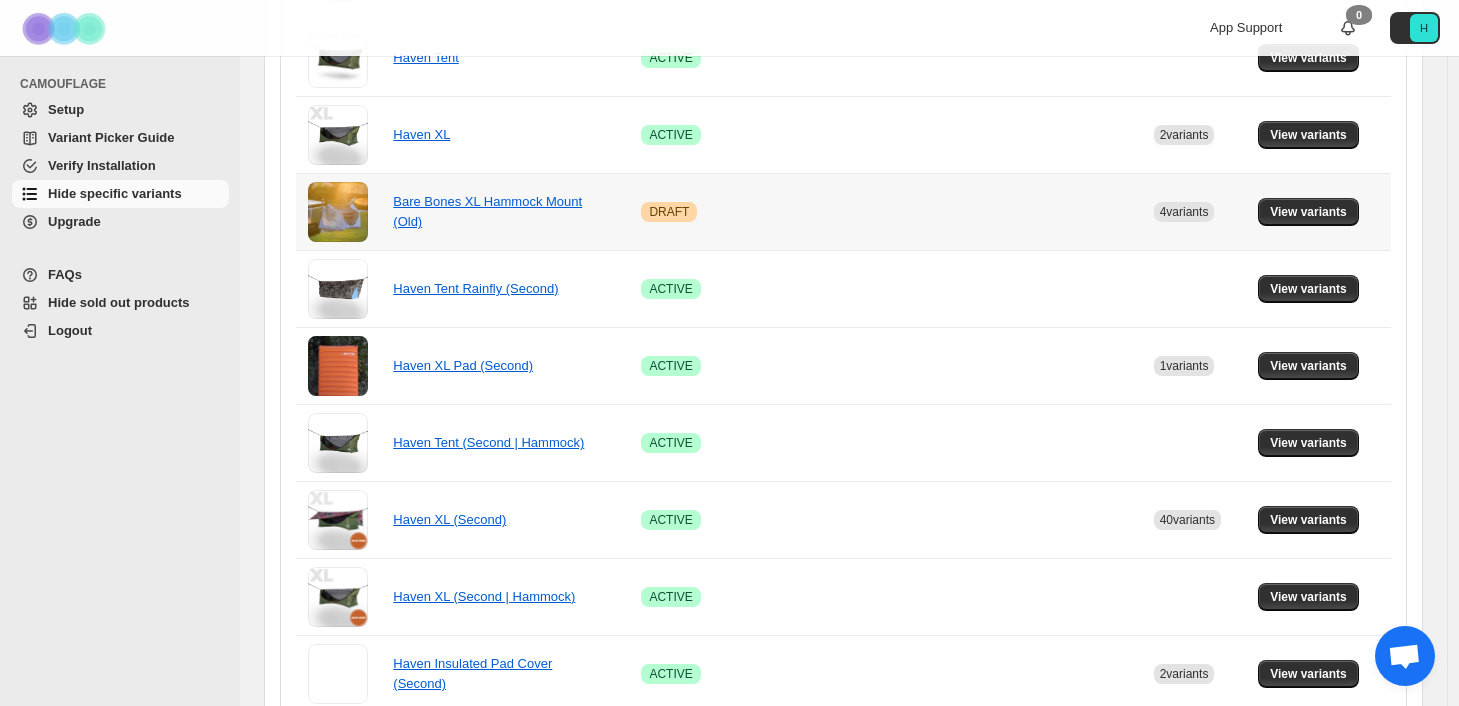scroll, scrollTop: 1347, scrollLeft: 0, axis: vertical 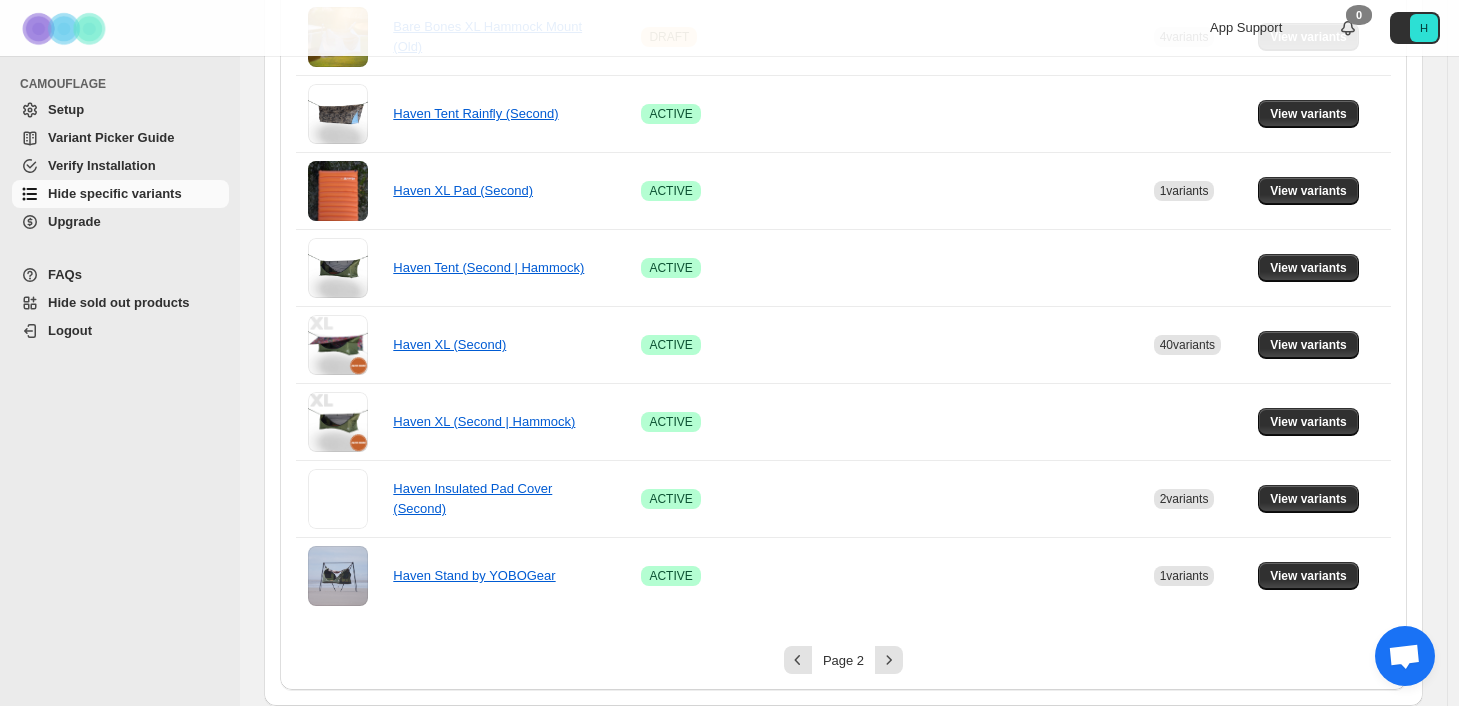 click on "Page 2" at bounding box center [843, 660] 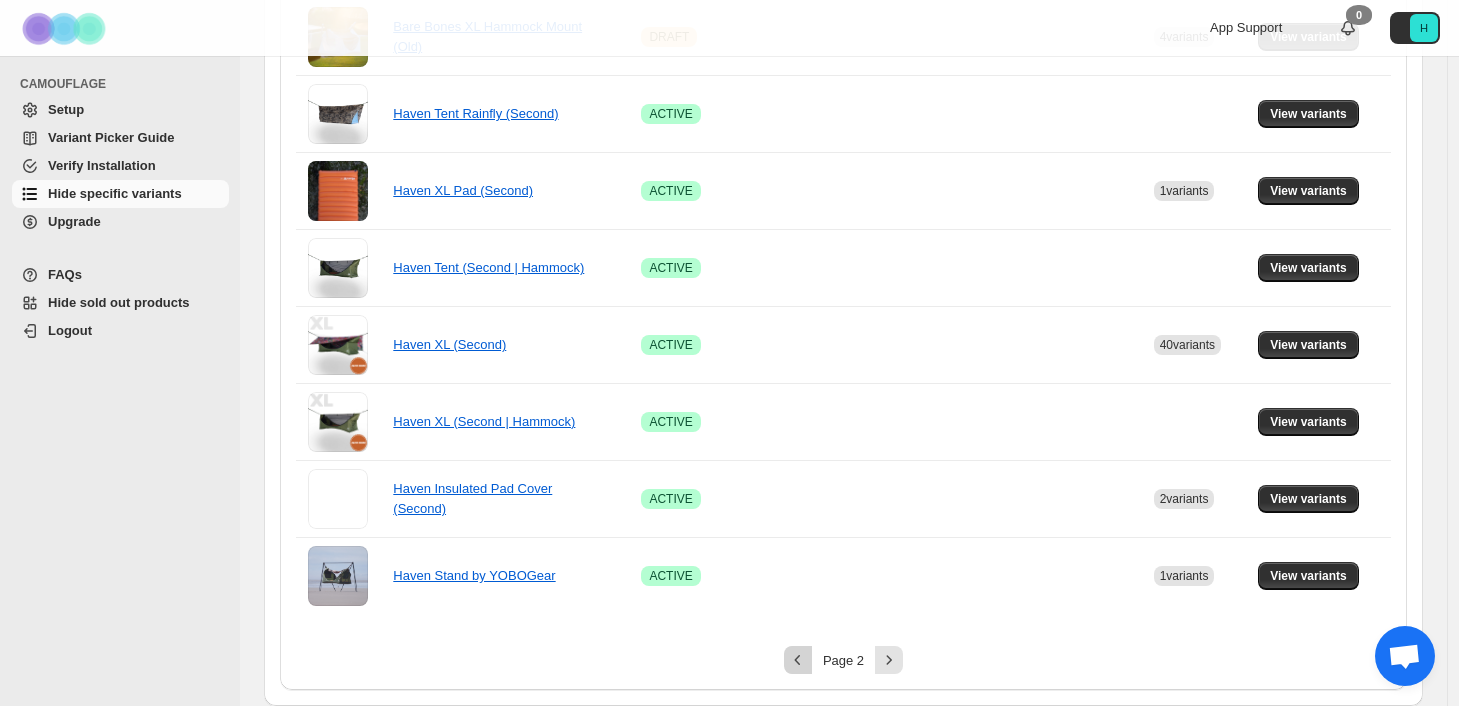 click at bounding box center (798, 660) 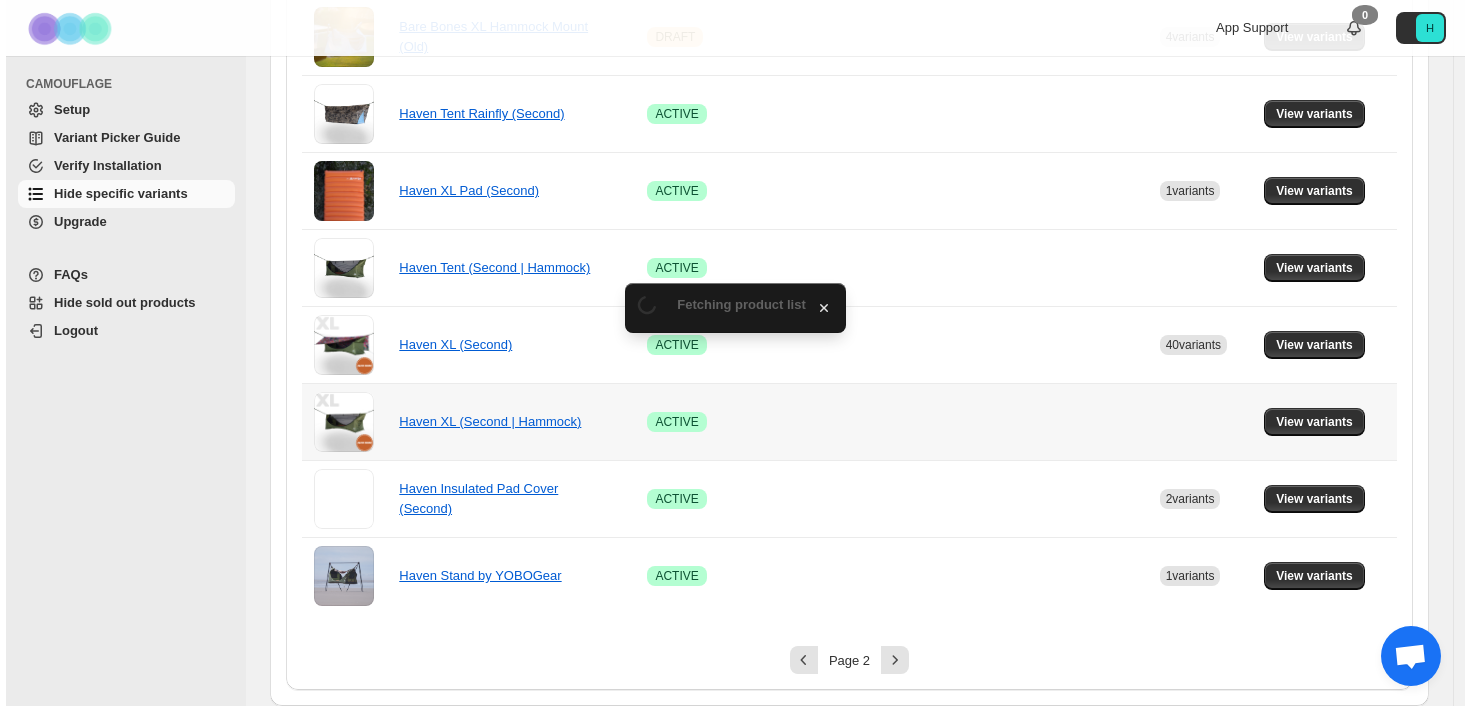 scroll, scrollTop: 0, scrollLeft: 0, axis: both 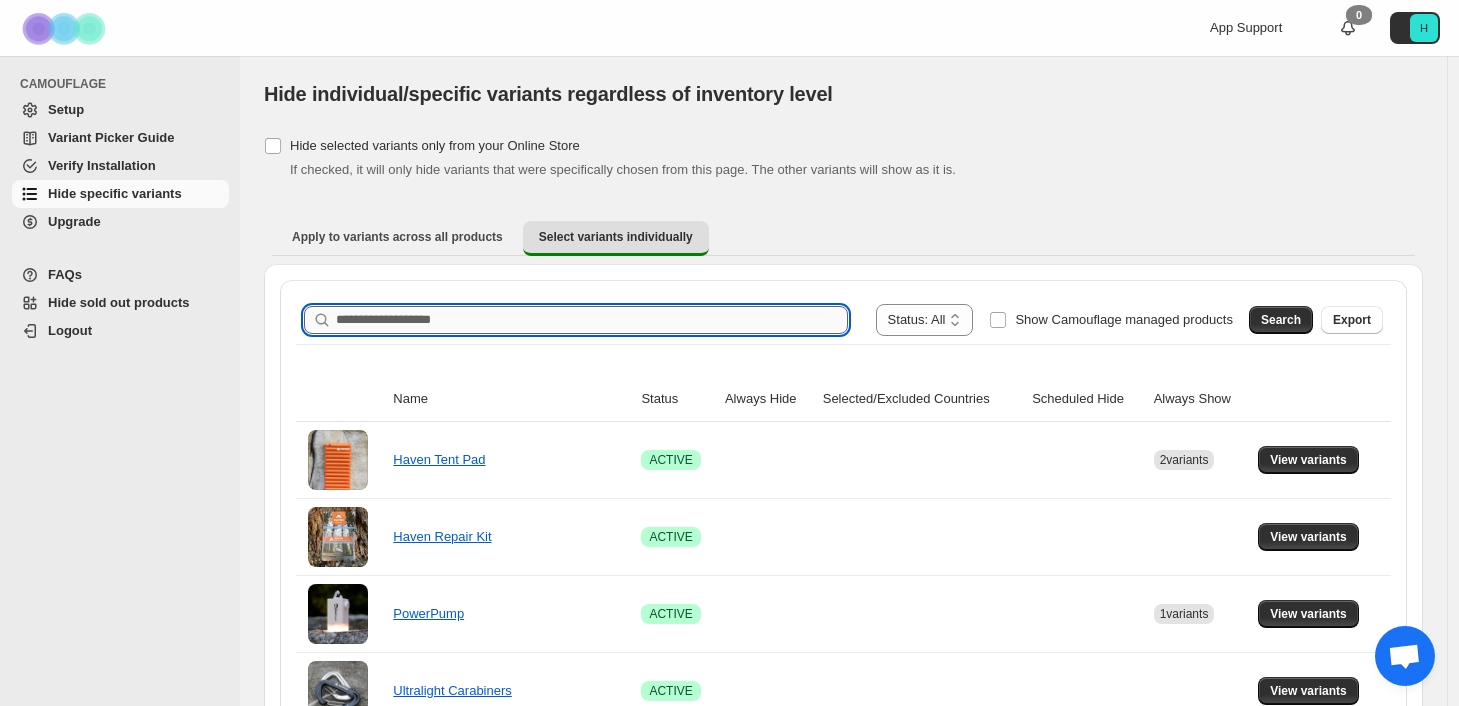 click on "Search product name" at bounding box center (592, 320) 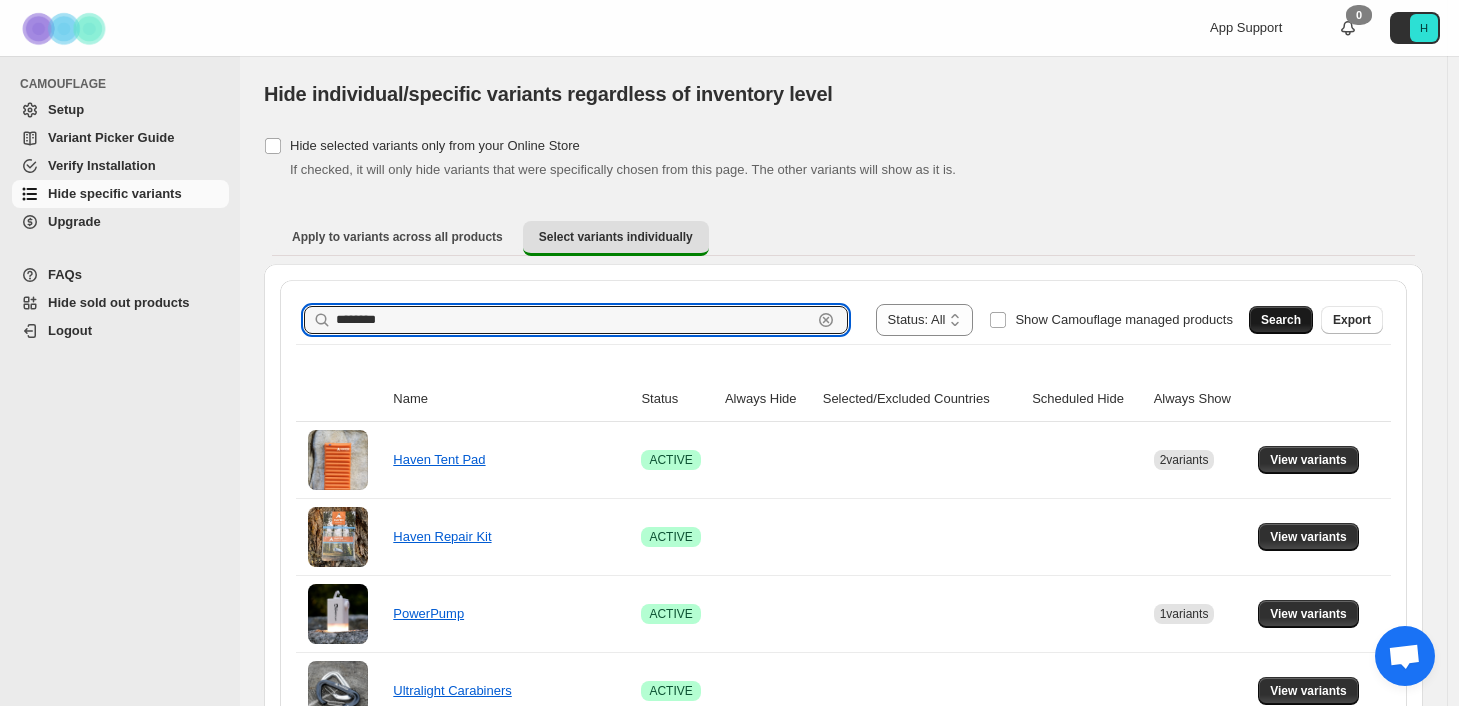 type on "********" 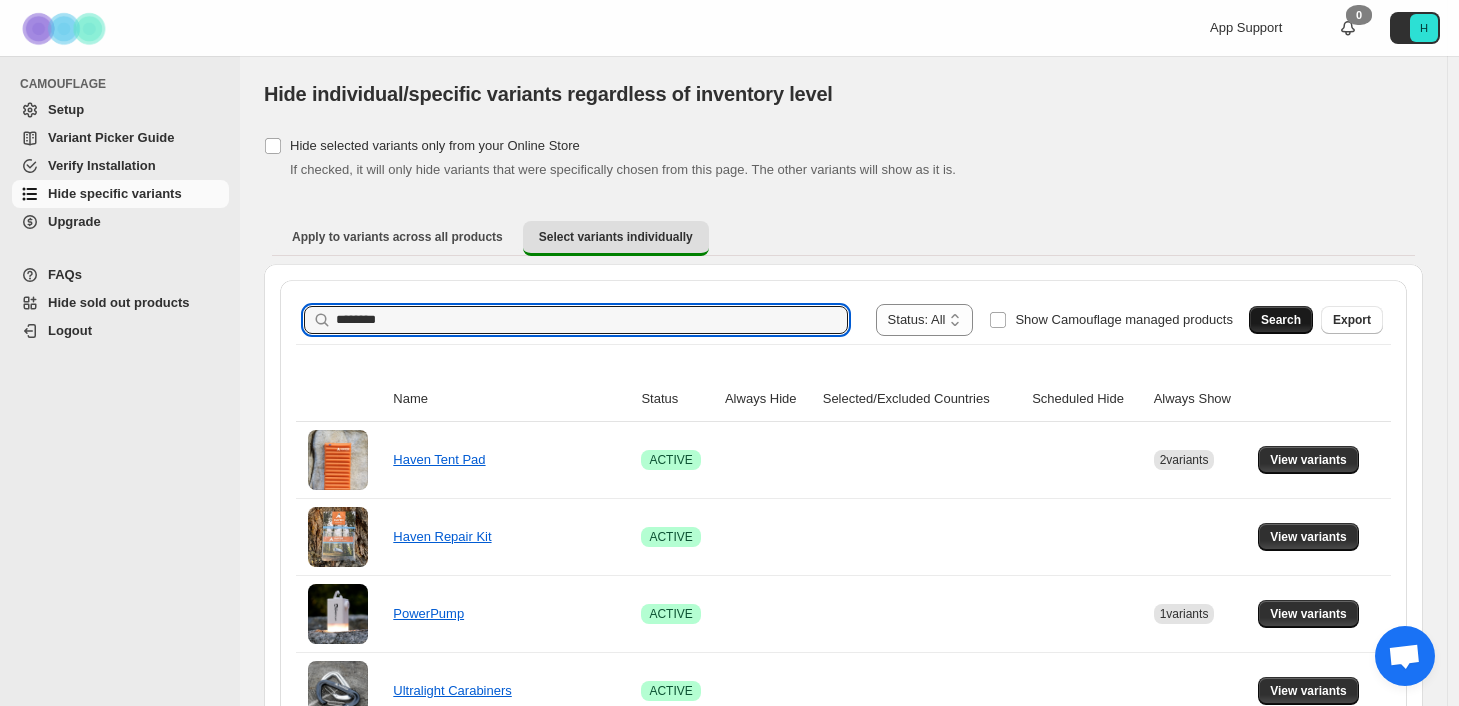 click on "Search" at bounding box center [1281, 320] 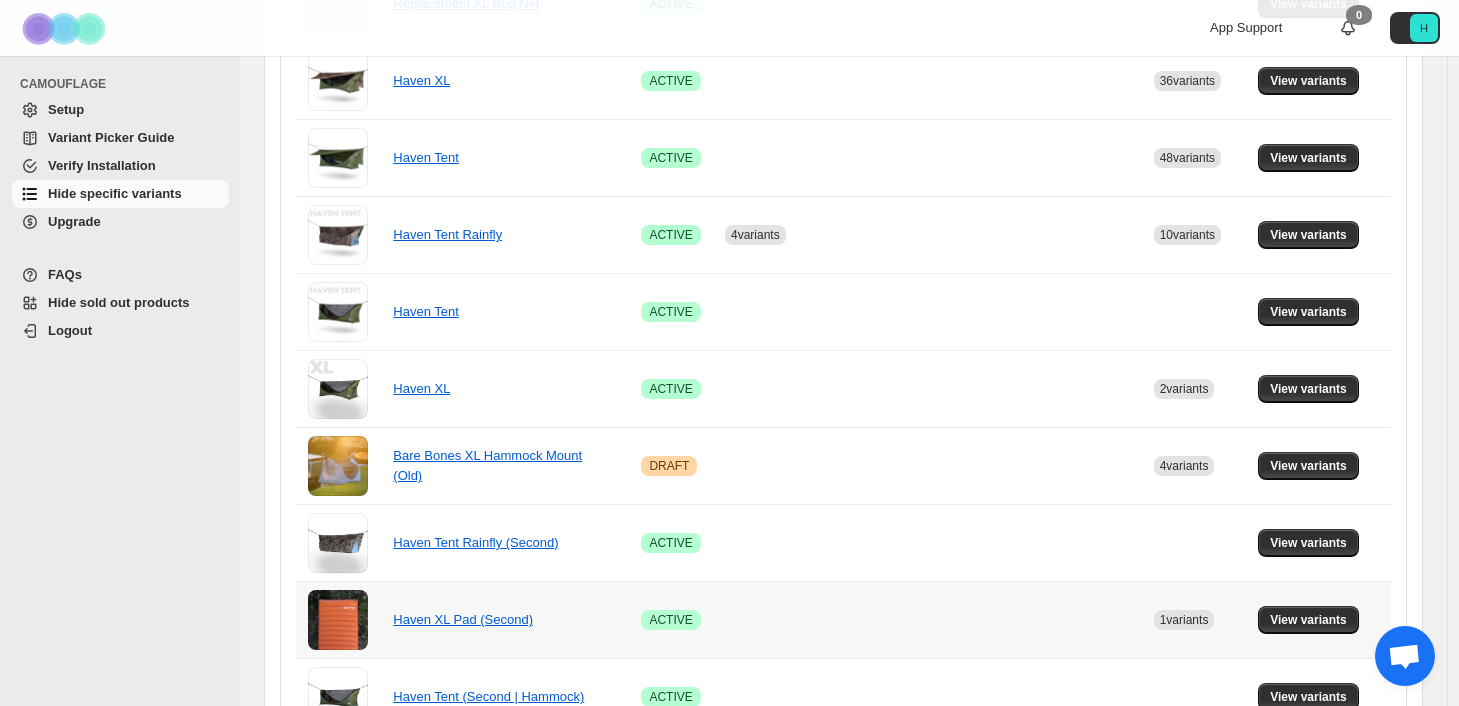 scroll, scrollTop: 1347, scrollLeft: 0, axis: vertical 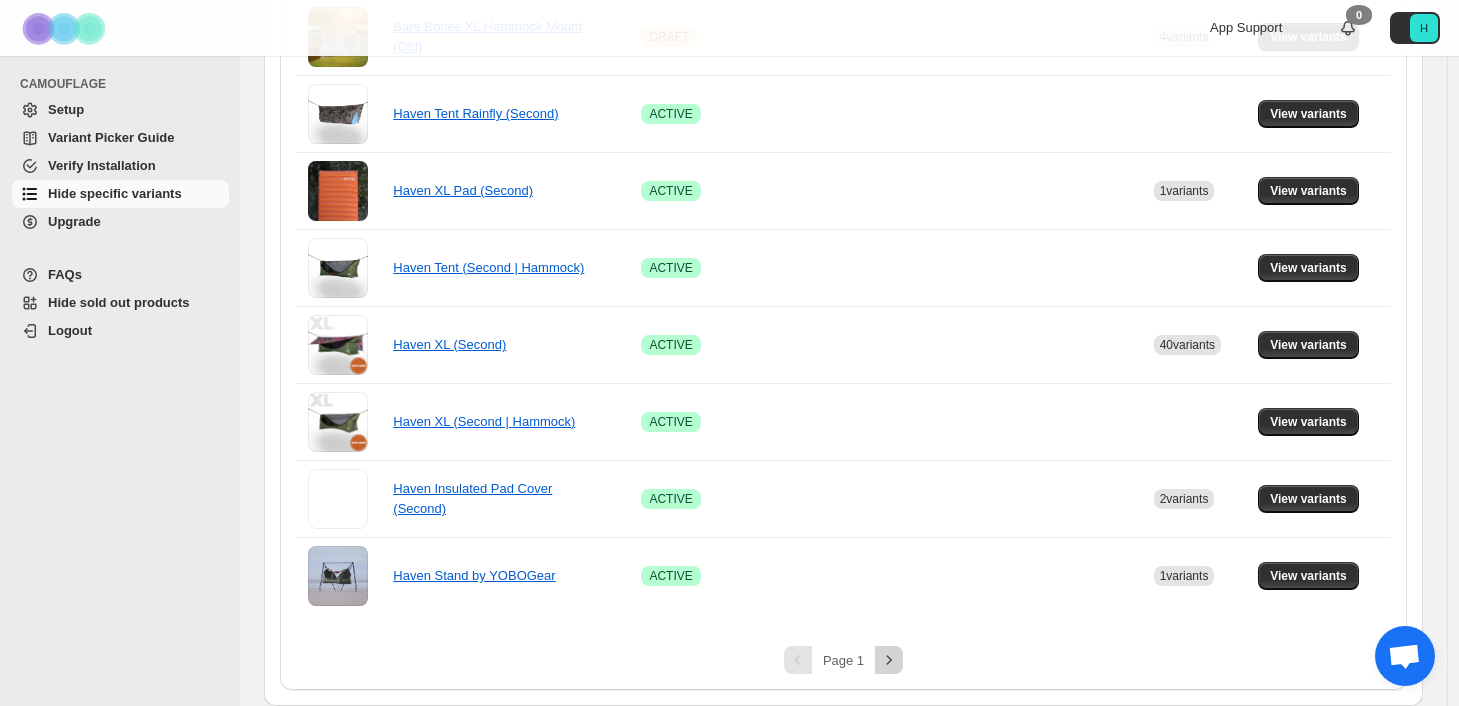 click at bounding box center [889, 659] 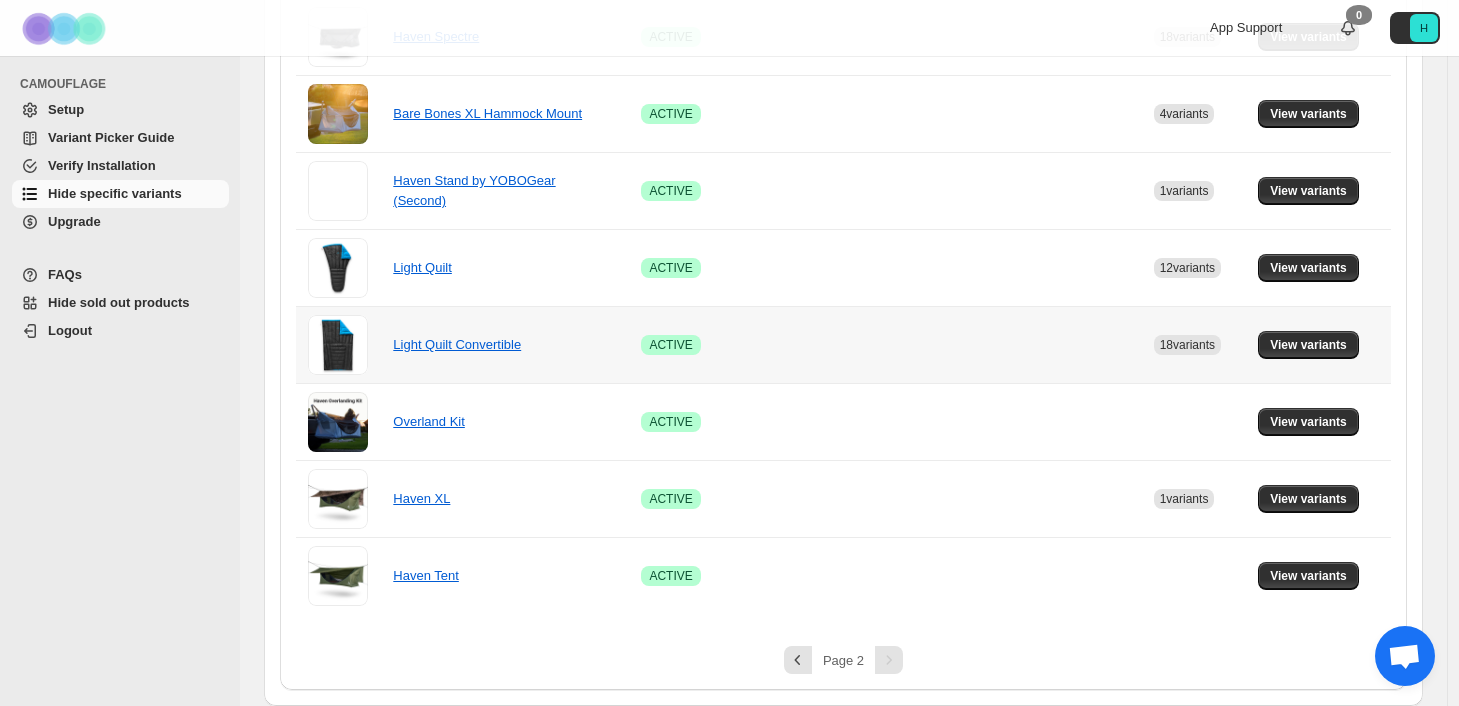 scroll, scrollTop: 808, scrollLeft: 0, axis: vertical 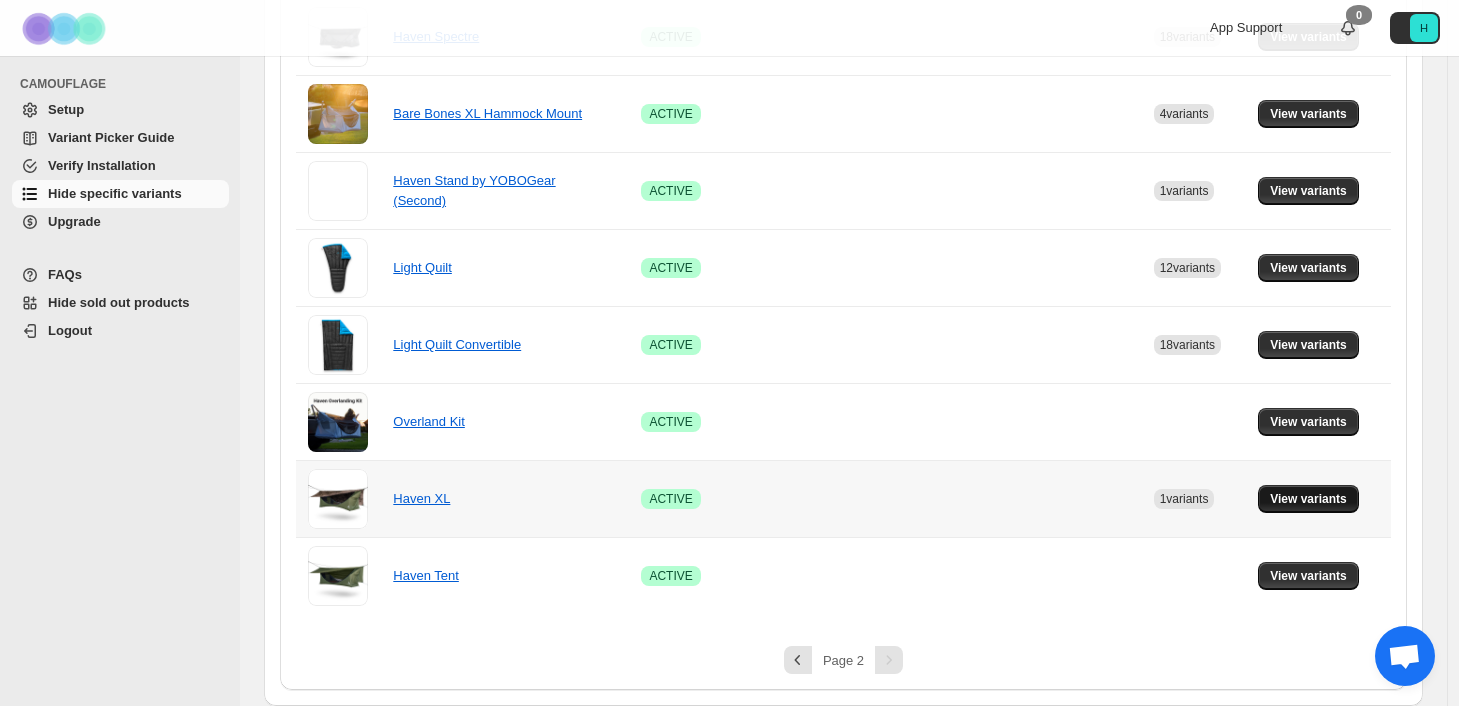 click on "View variants" at bounding box center [1308, 499] 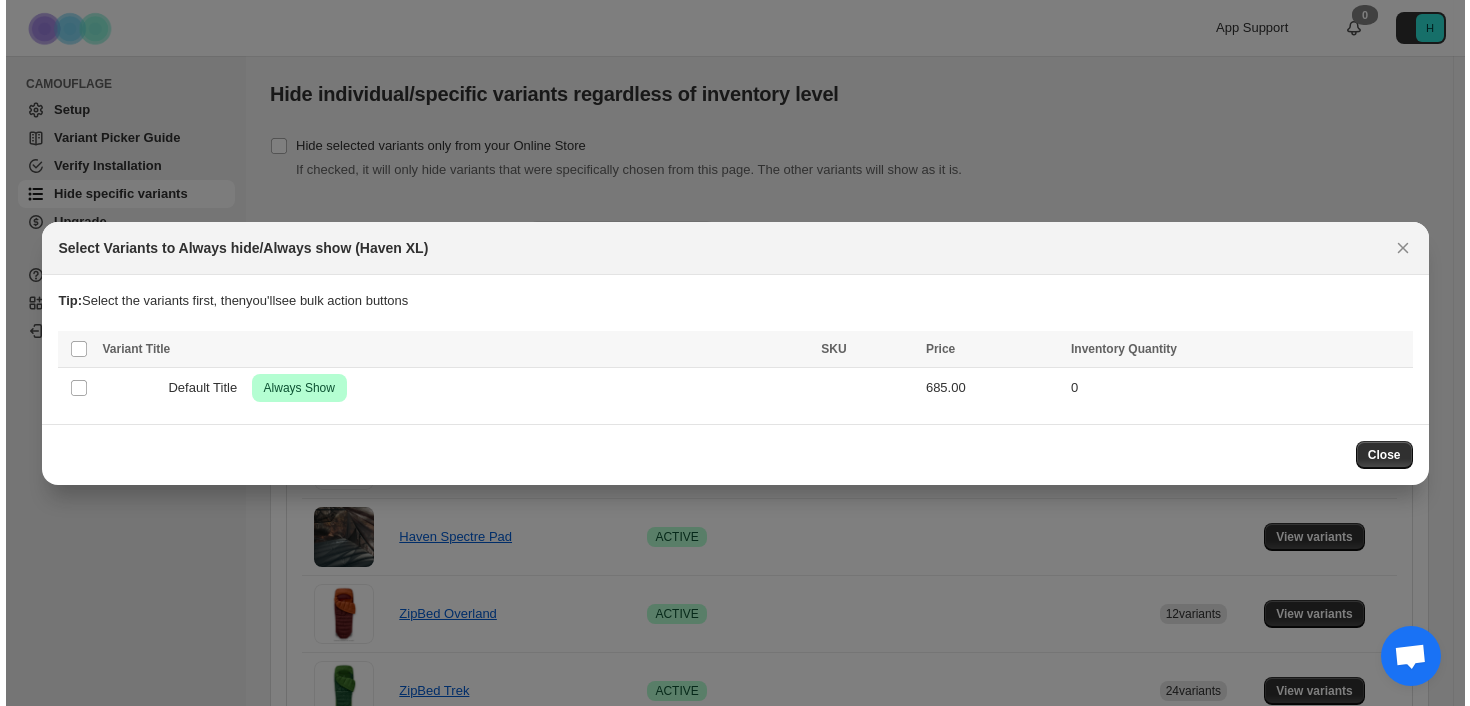 scroll, scrollTop: 0, scrollLeft: 0, axis: both 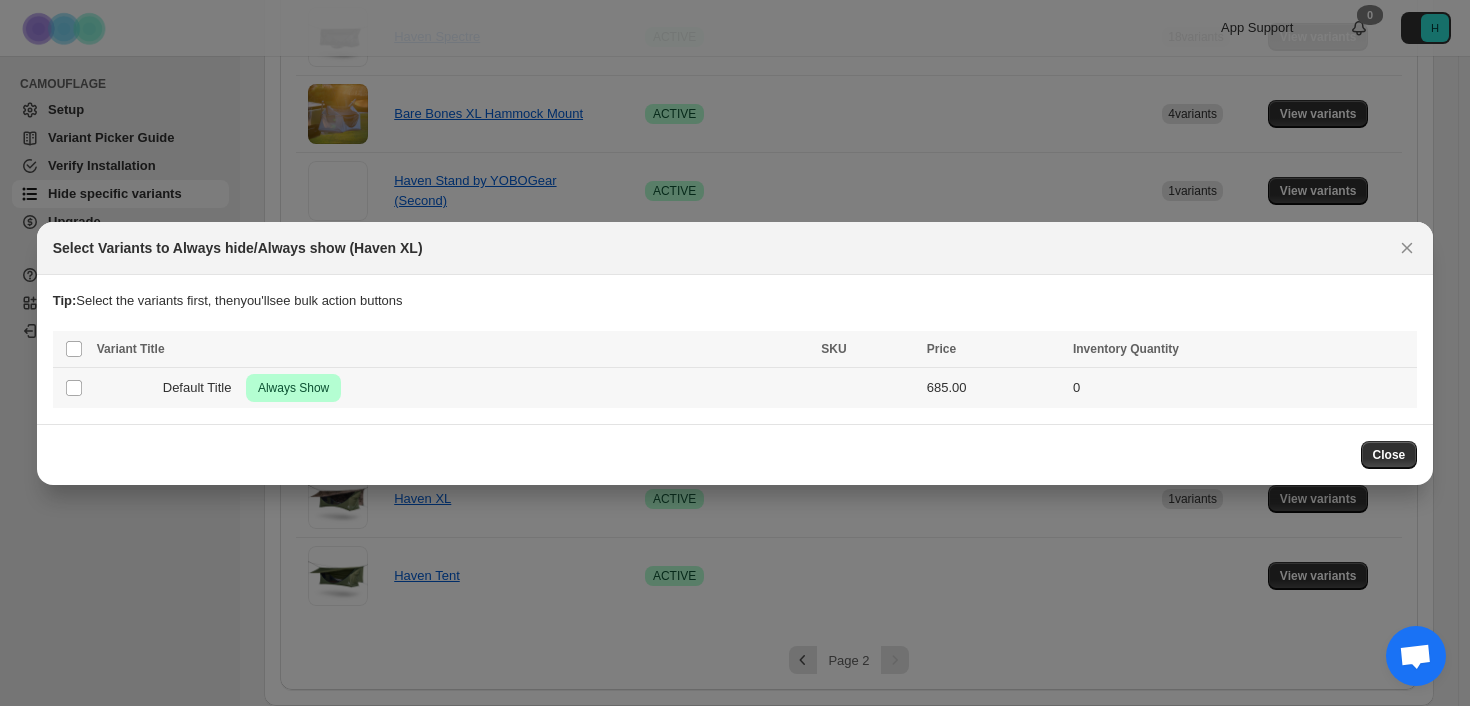 click on "Default Title       Success Always Show" at bounding box center (74, 388) 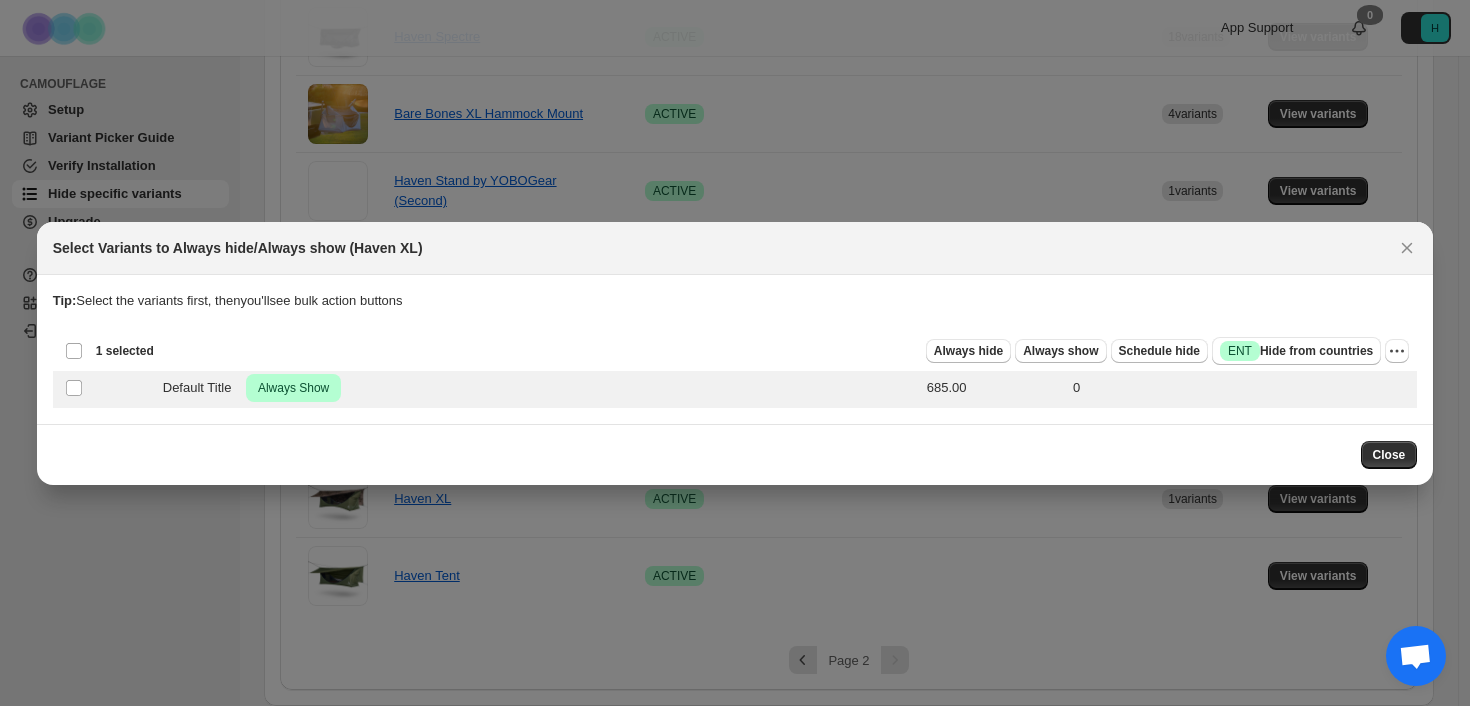 click on "Deselect product variant 1 selected Always hide Always show Schedule hide Success ENT  Hide from countries Always hide Always show Schedule hide Success ENT  Hide from countries" at bounding box center (735, 351) 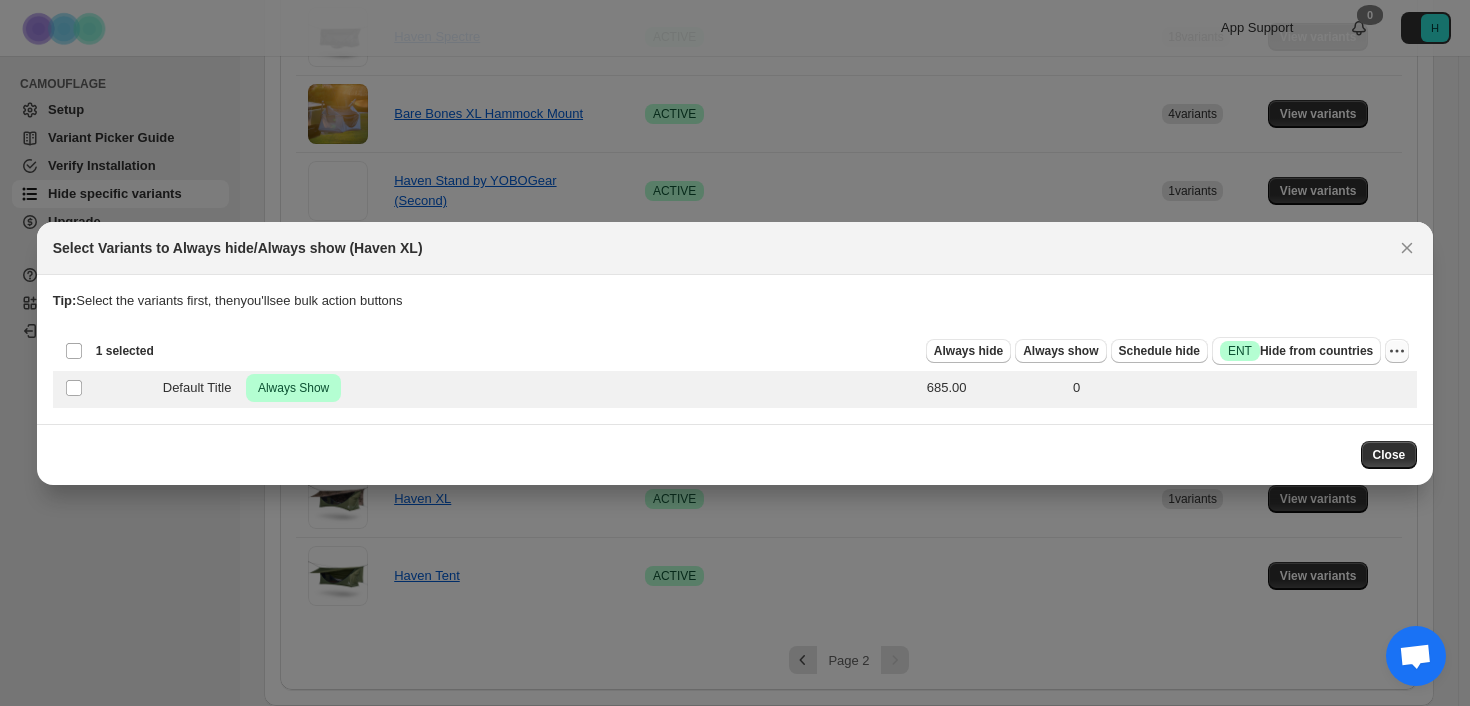 click at bounding box center [1397, 351] 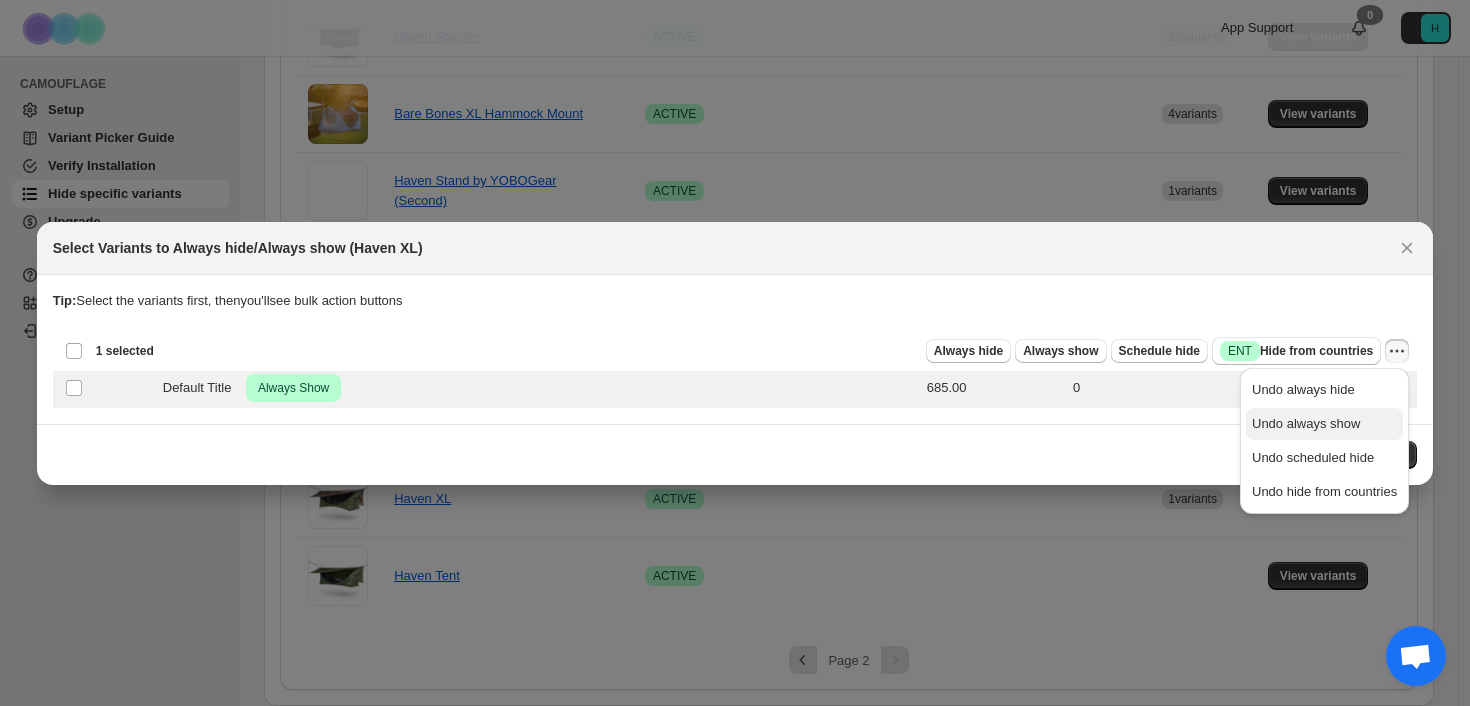 click on "Undo always show" at bounding box center [1324, 390] 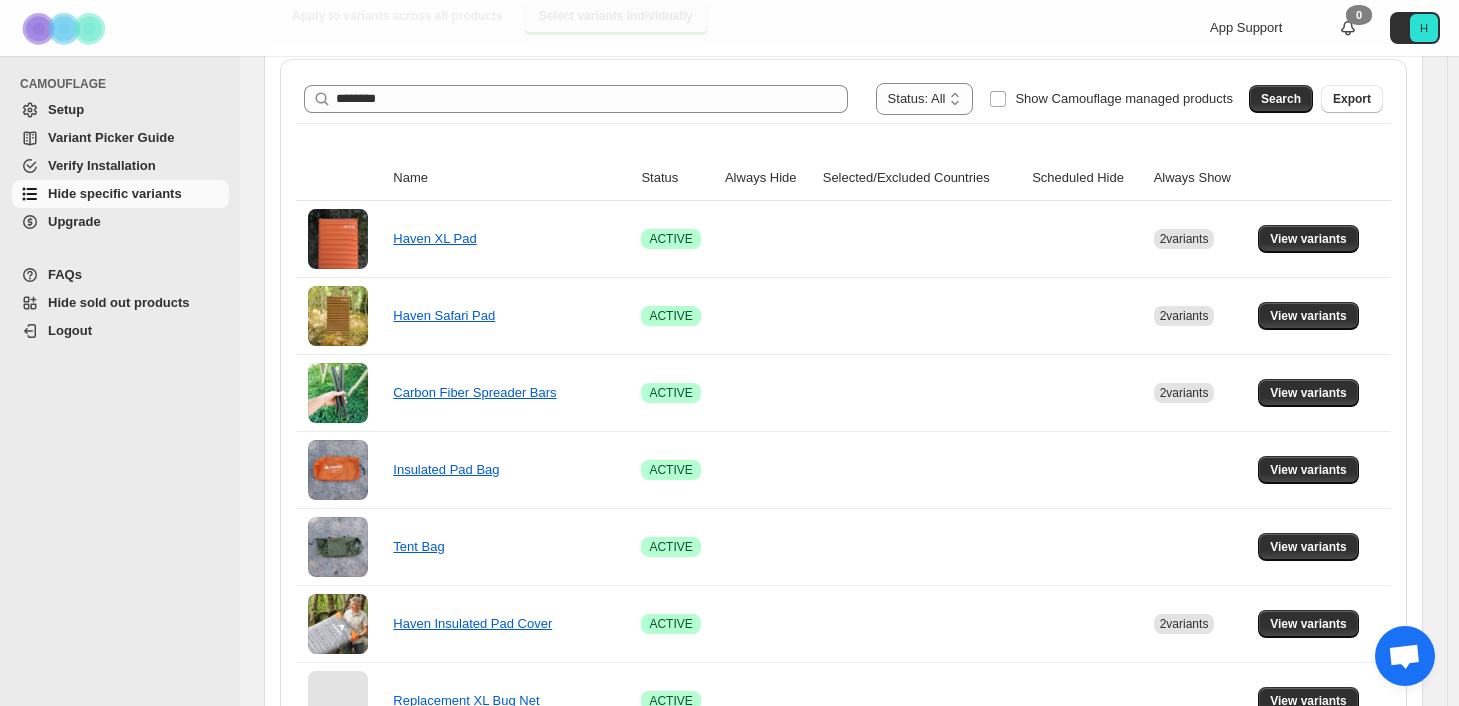 scroll, scrollTop: 0, scrollLeft: 0, axis: both 